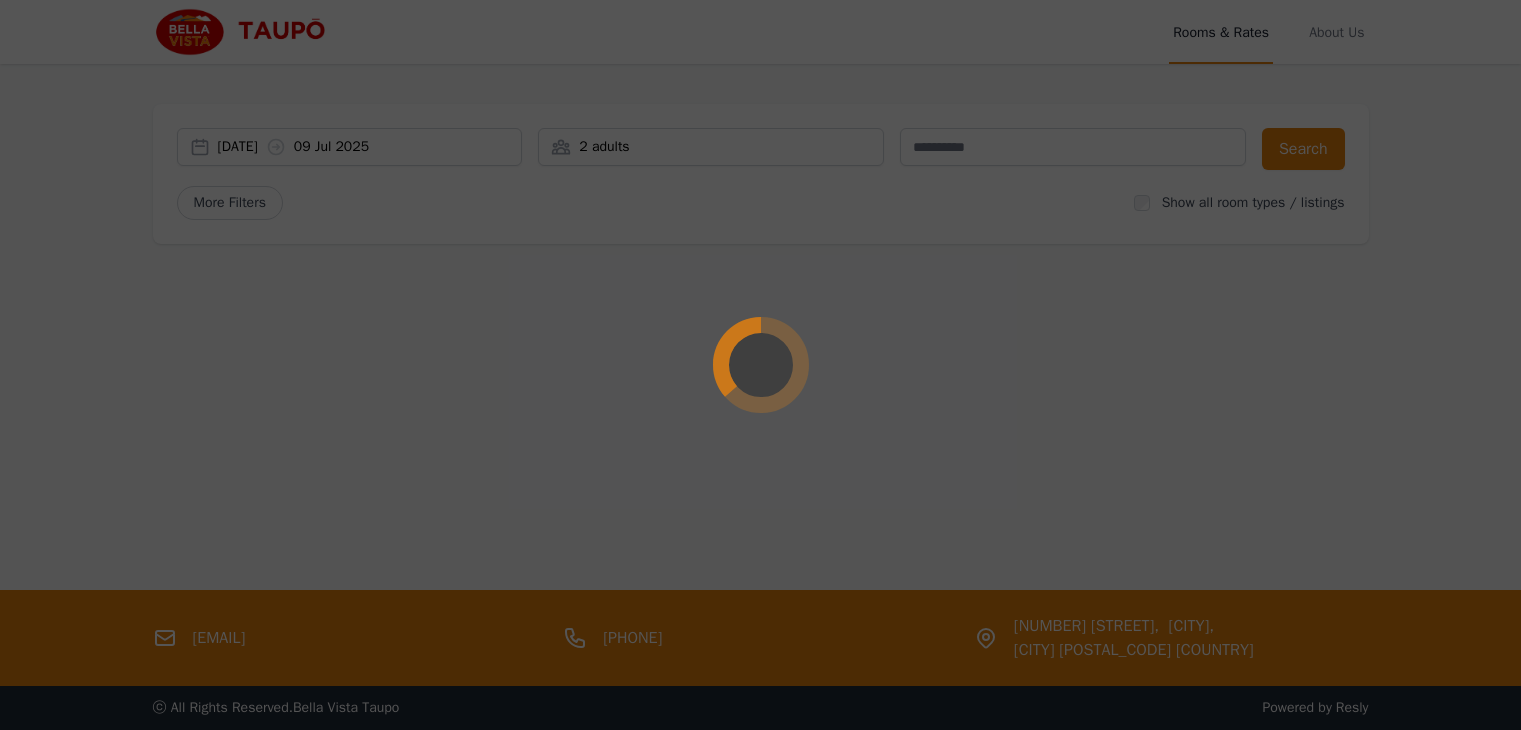 scroll, scrollTop: 0, scrollLeft: 0, axis: both 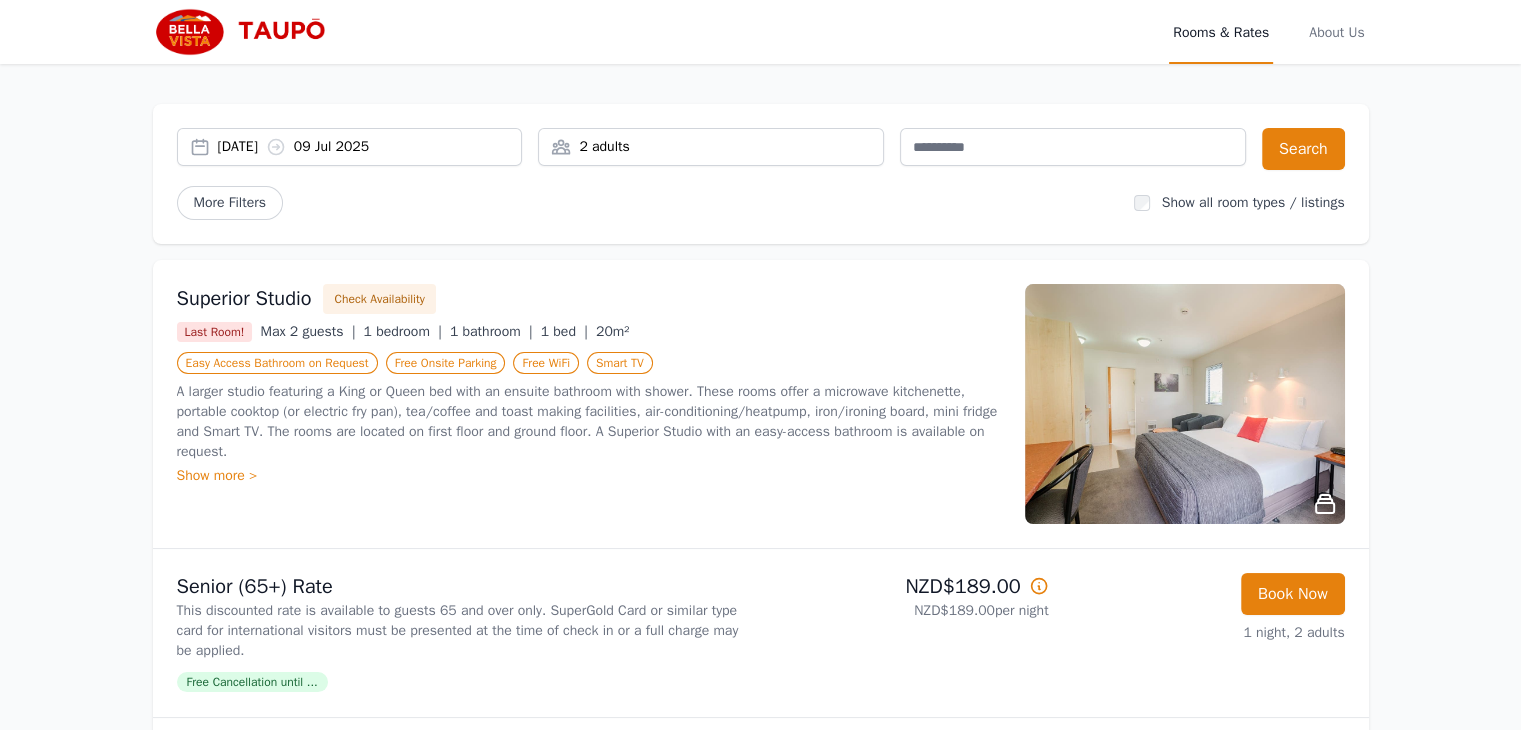 click on "[DATE] [DATE]" at bounding box center [370, 147] 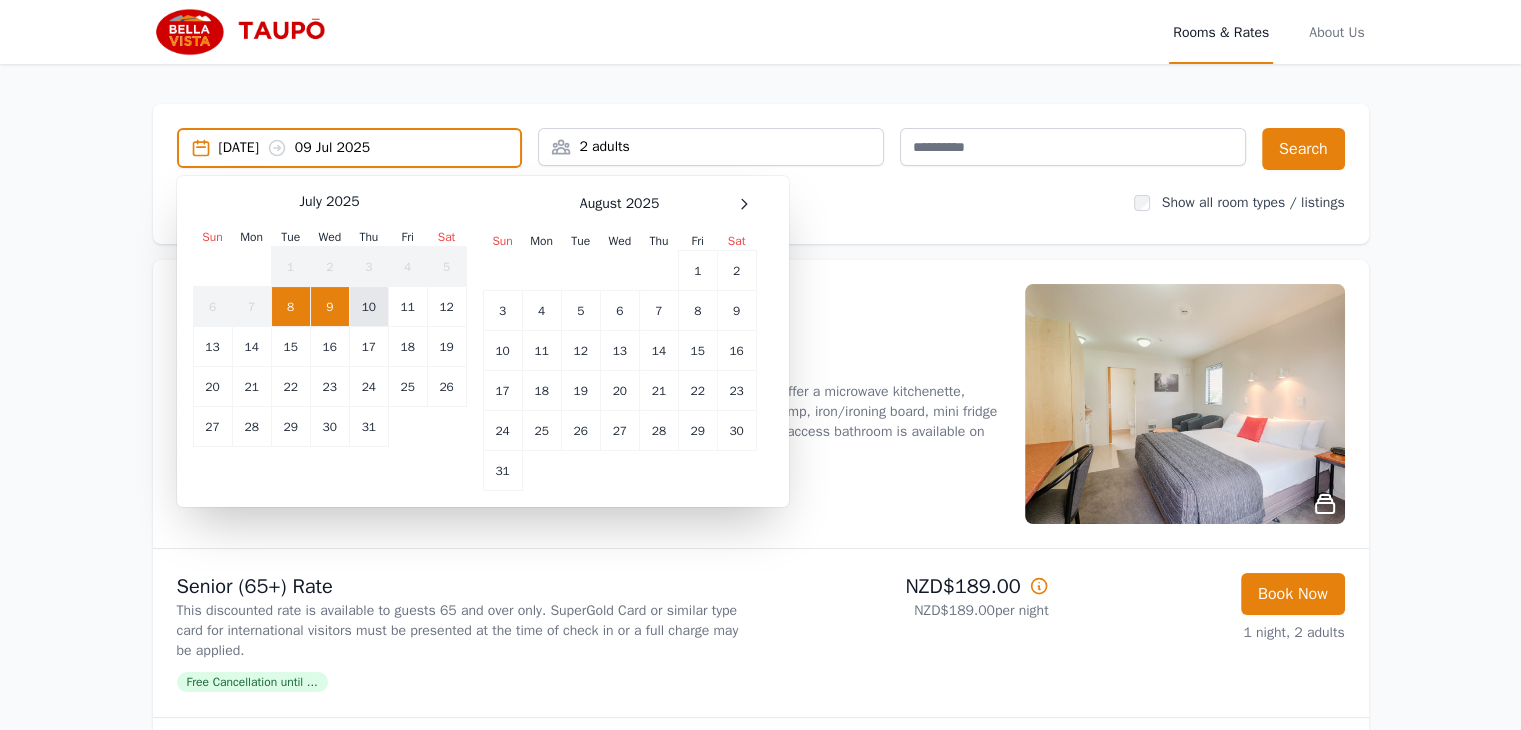 click on "10" at bounding box center [368, 307] 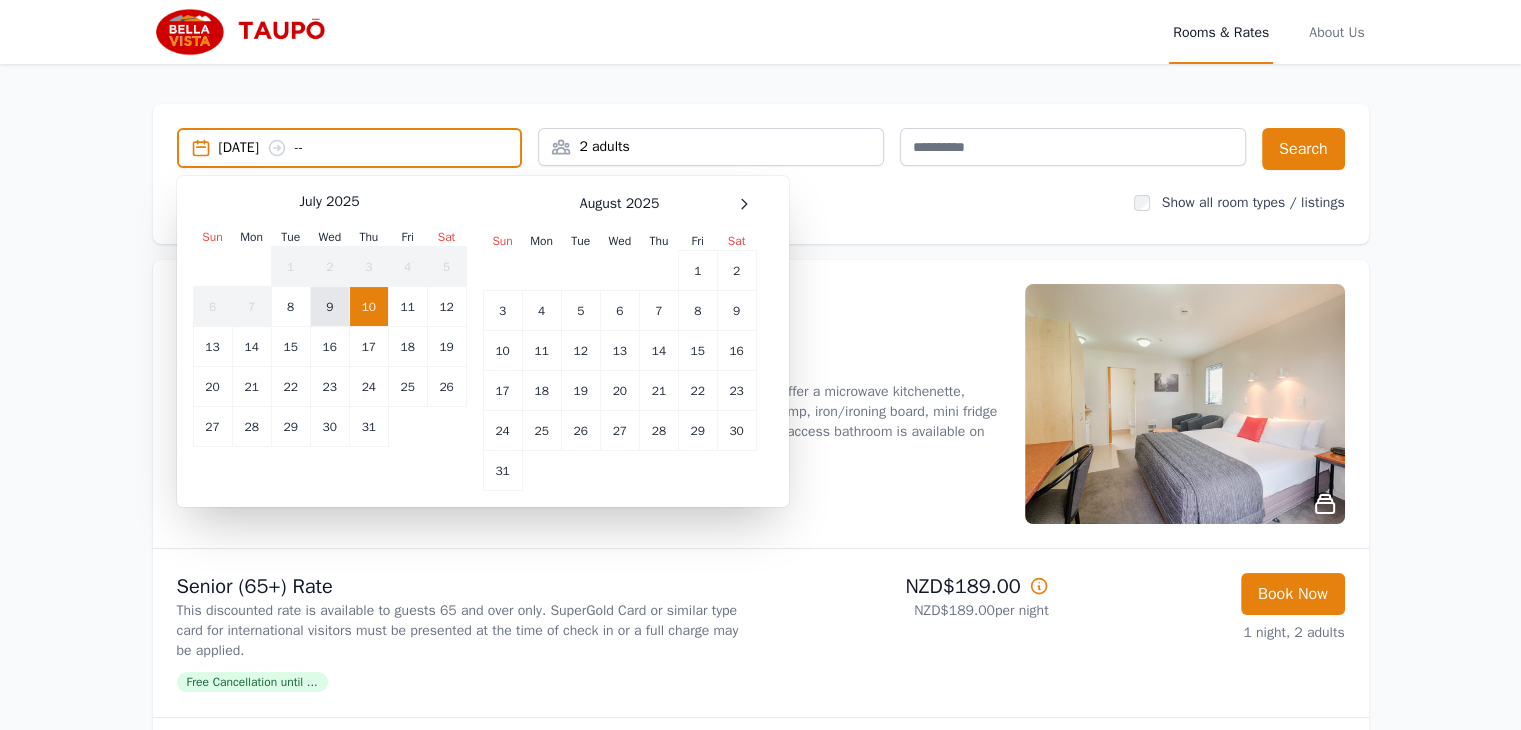 click on "9" at bounding box center (329, 307) 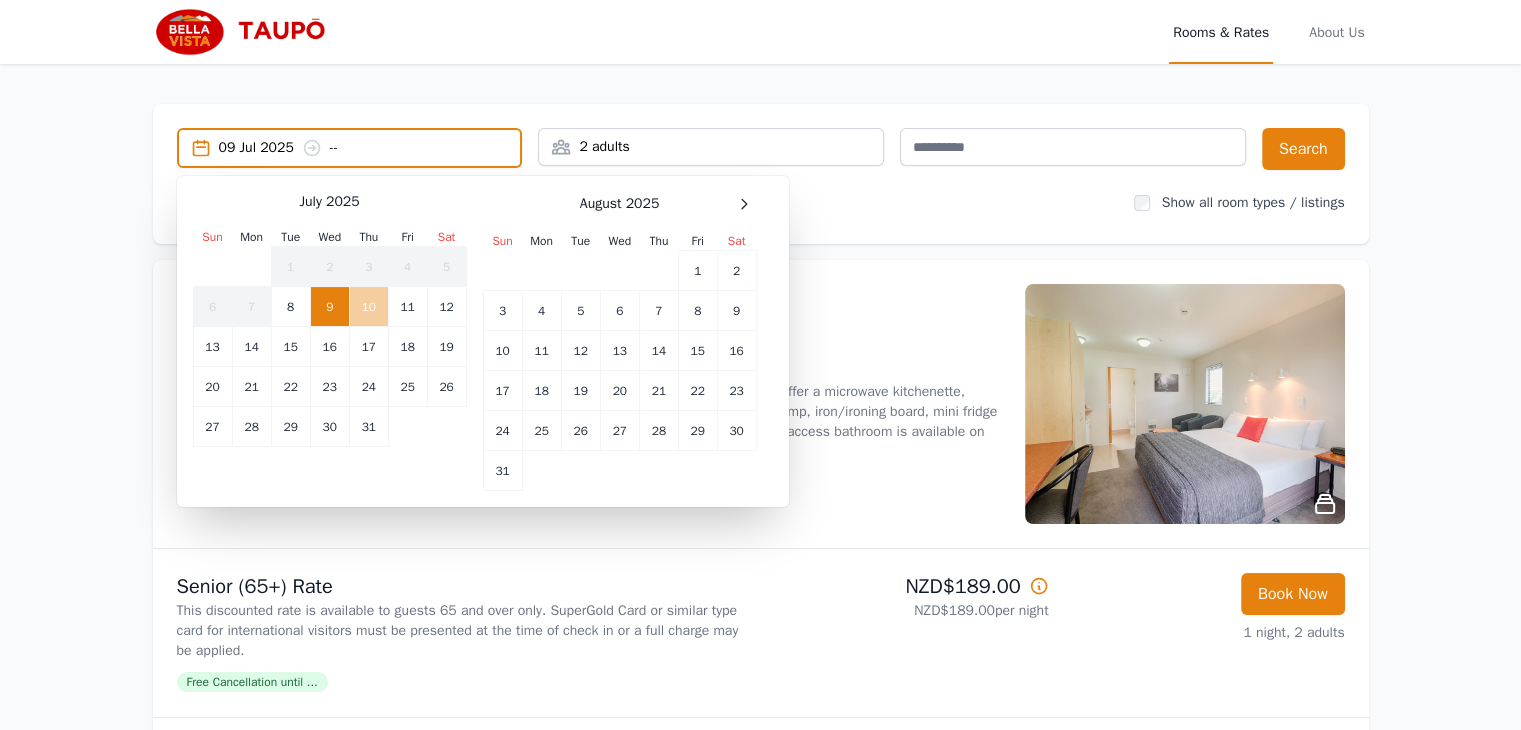 click on "10" at bounding box center (368, 307) 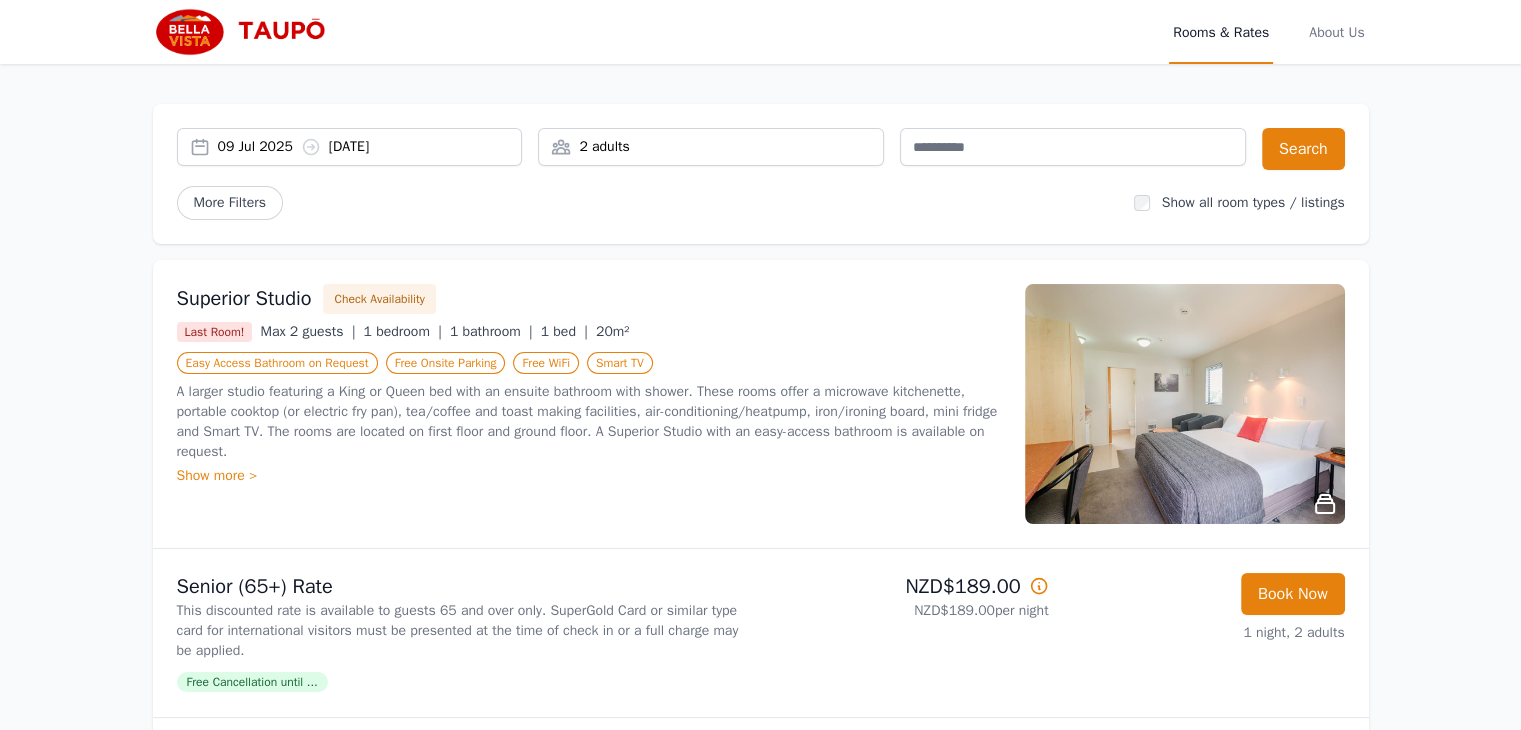 click on "2 adults" at bounding box center [711, 147] 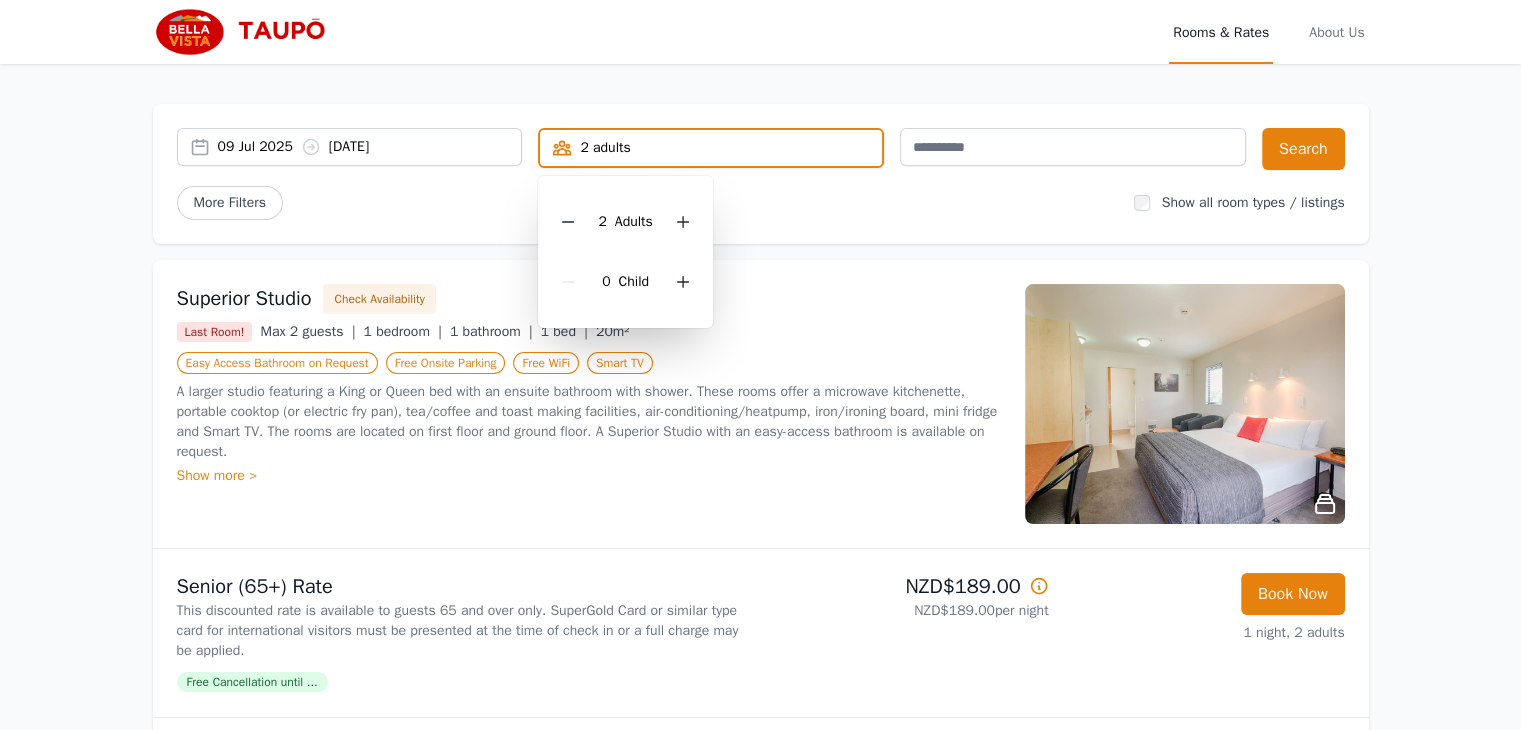 click on "More Filters" at bounding box center (647, 203) 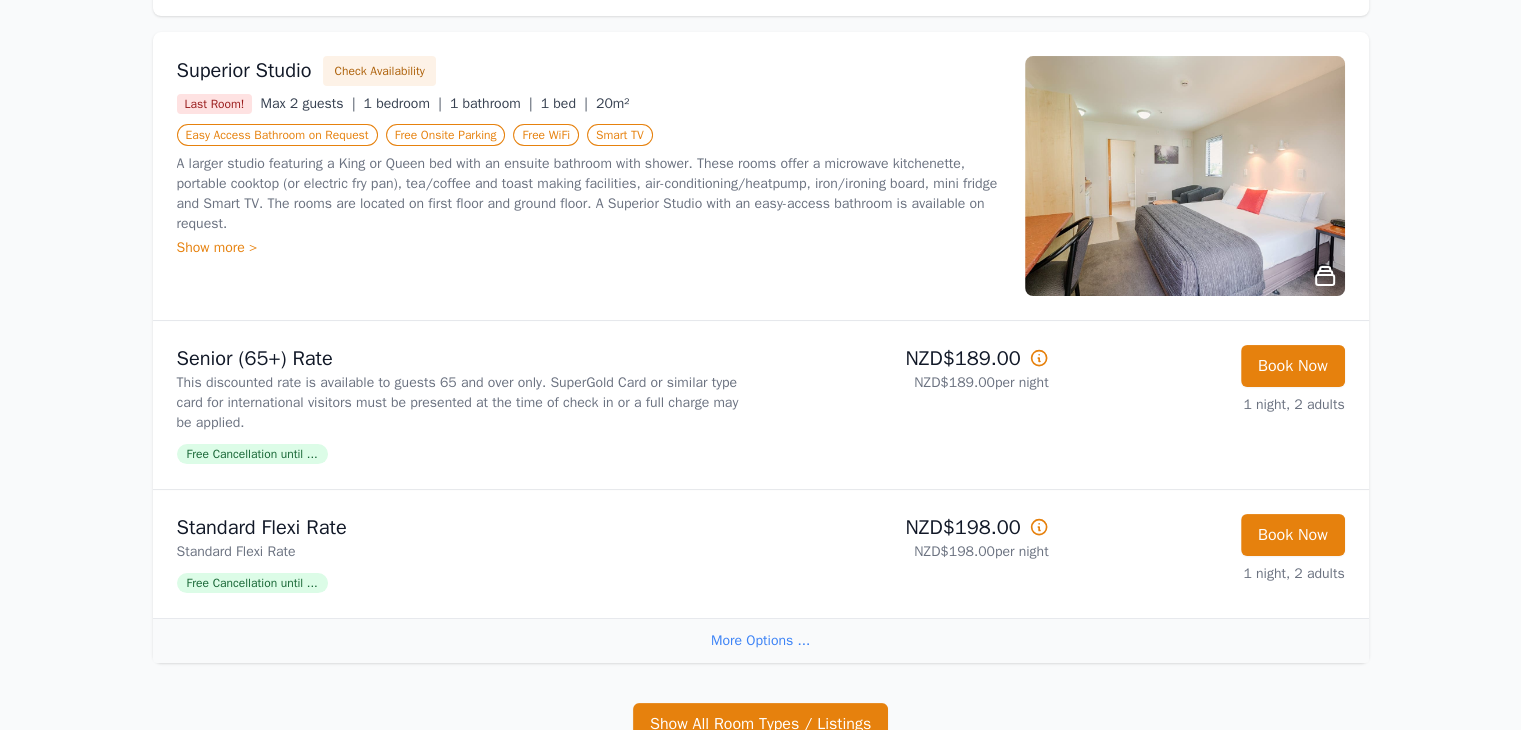 scroll, scrollTop: 229, scrollLeft: 0, axis: vertical 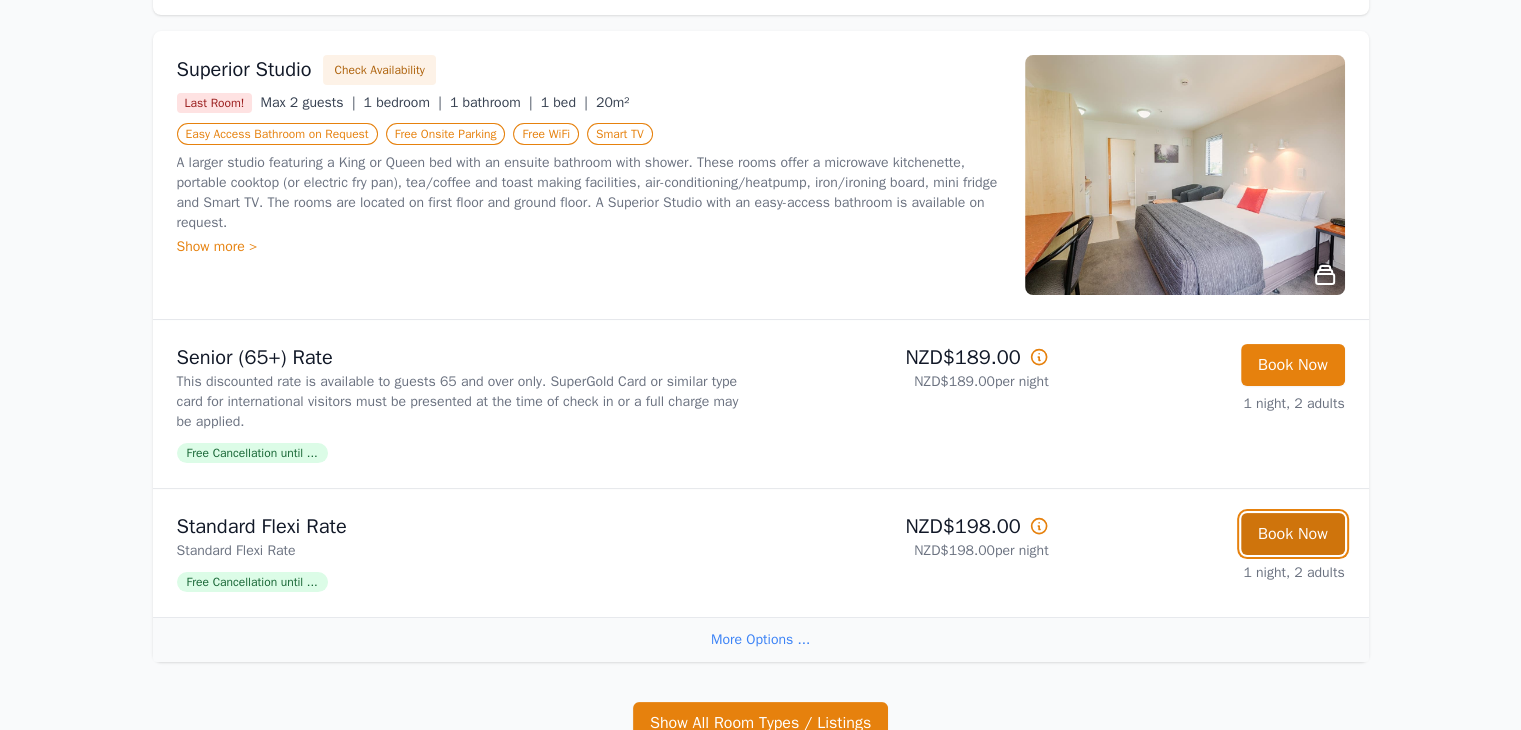 click on "Book Now" at bounding box center (1293, 365) 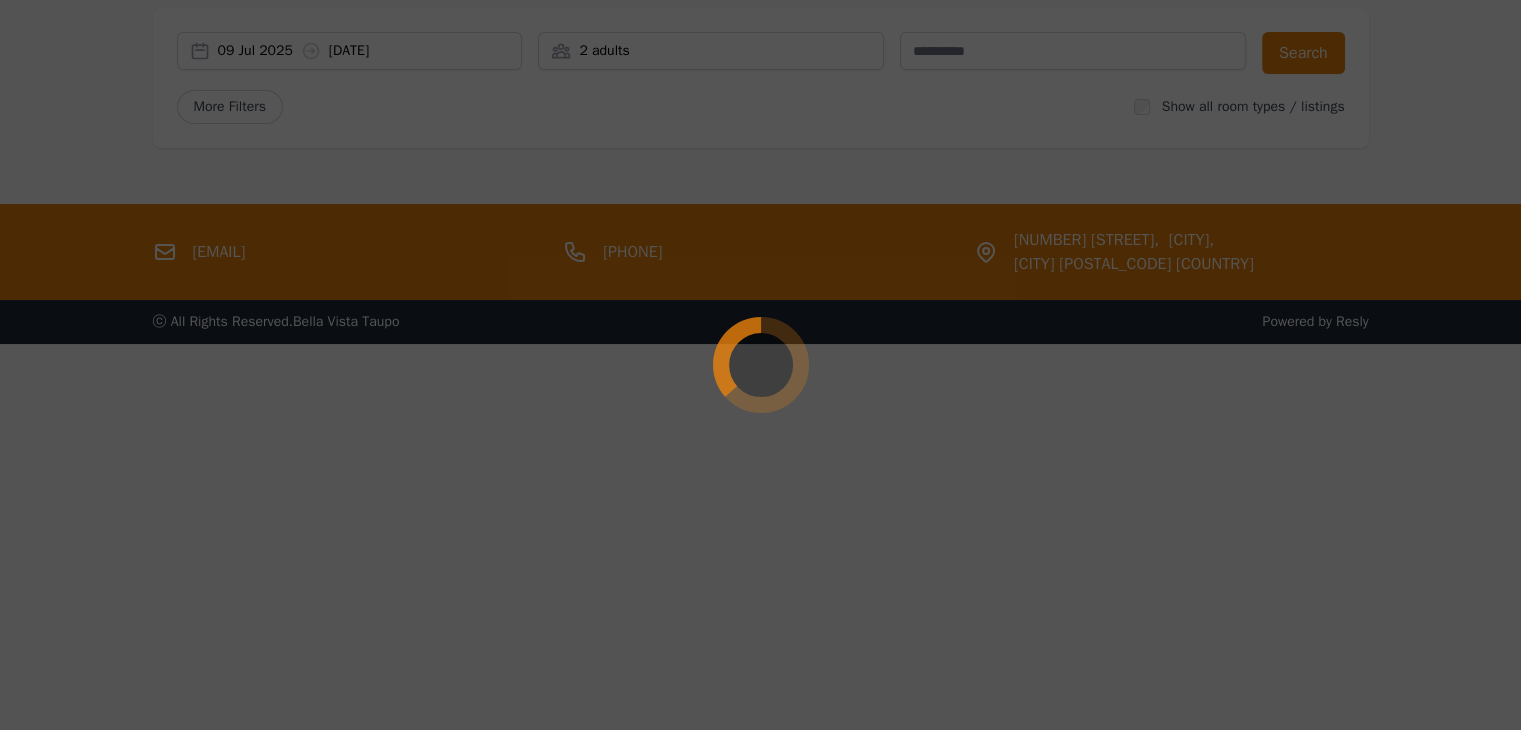 scroll, scrollTop: 96, scrollLeft: 0, axis: vertical 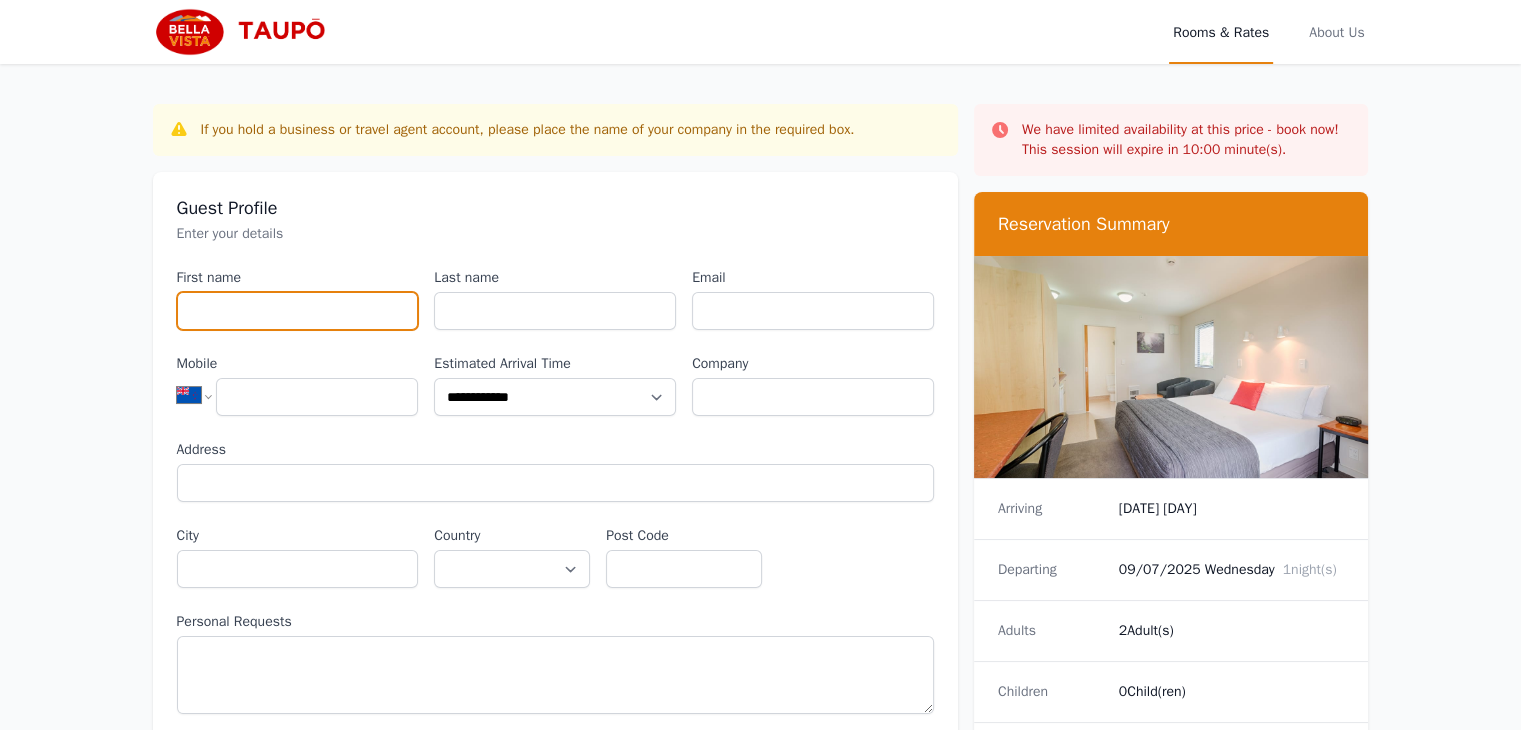 click on "First name" at bounding box center (298, 311) 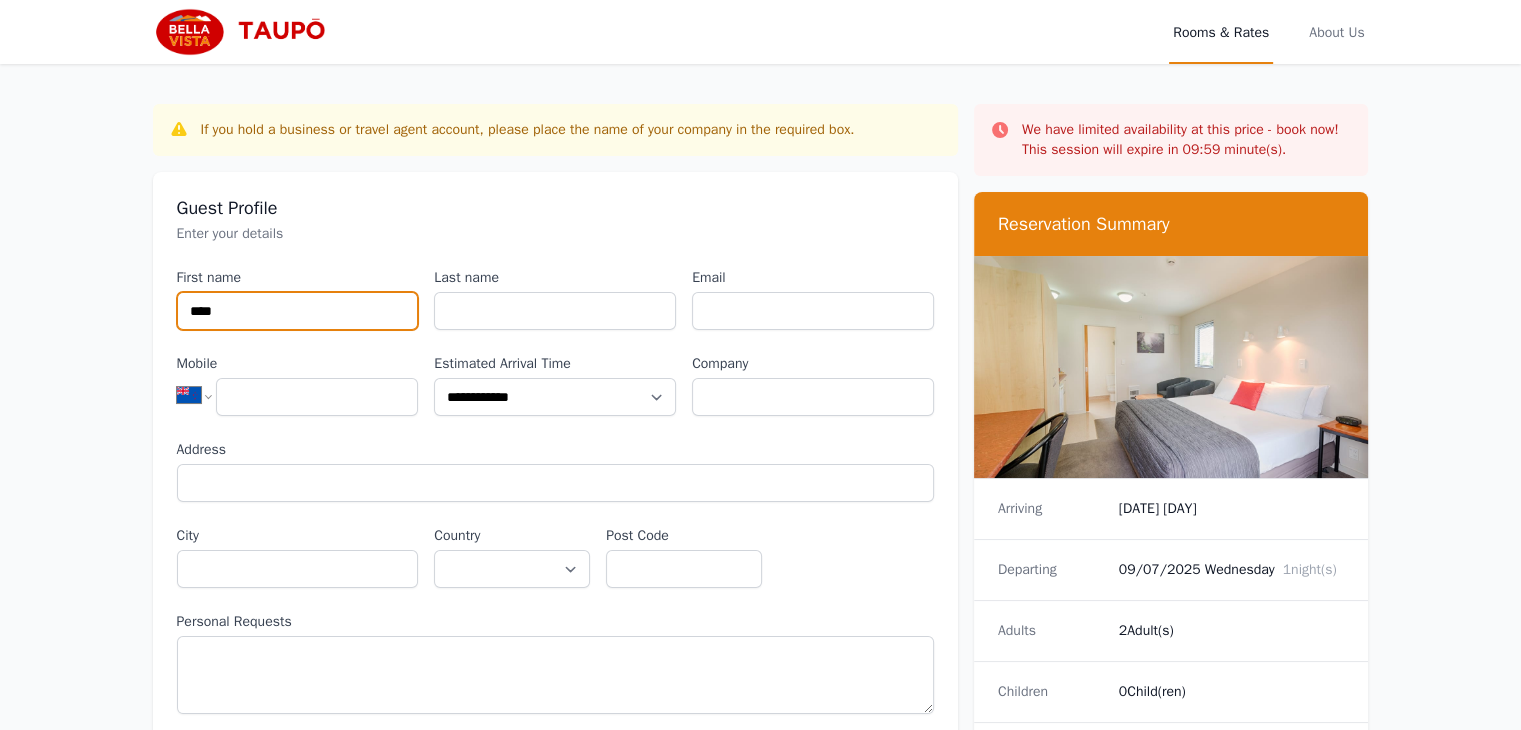 type on "****" 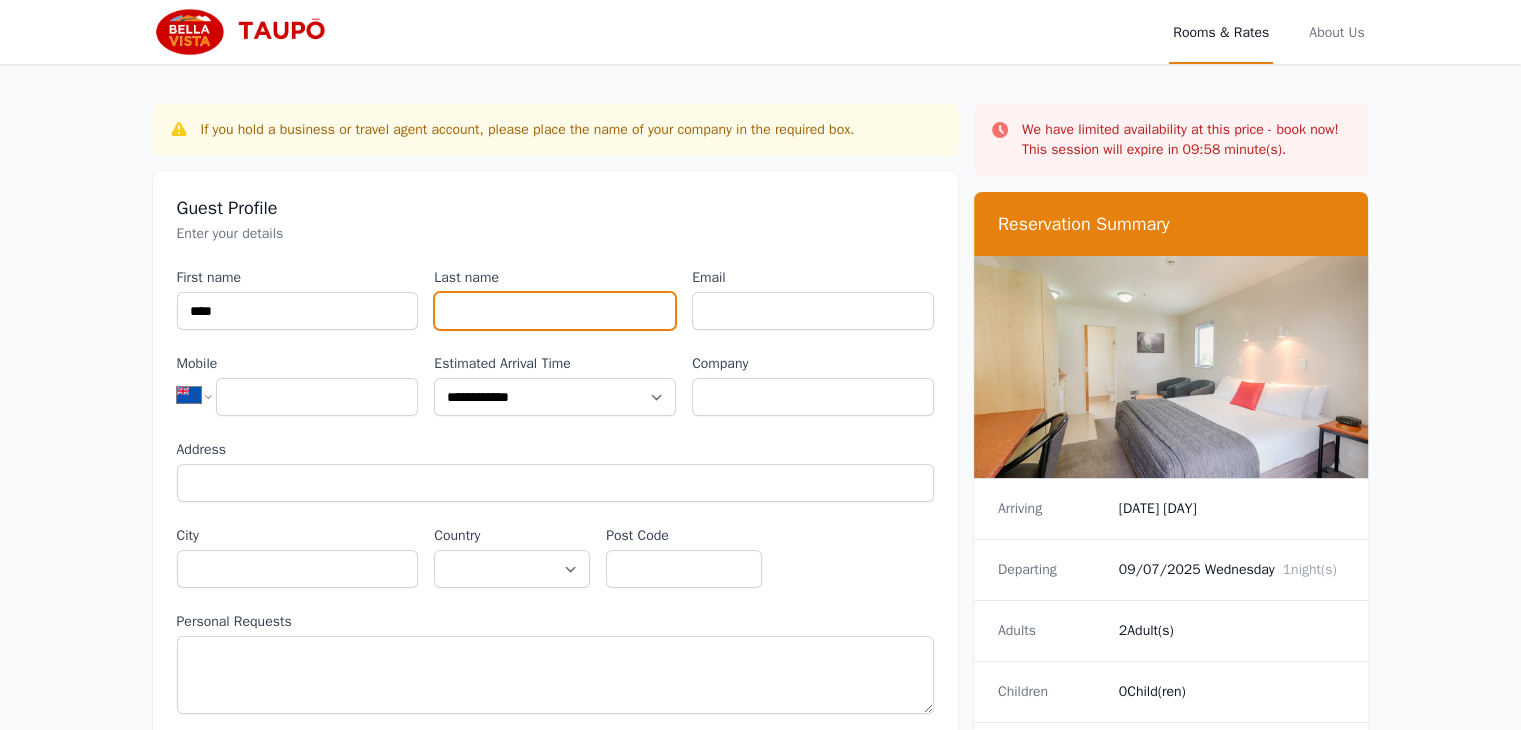 click on "Last name" at bounding box center [555, 311] 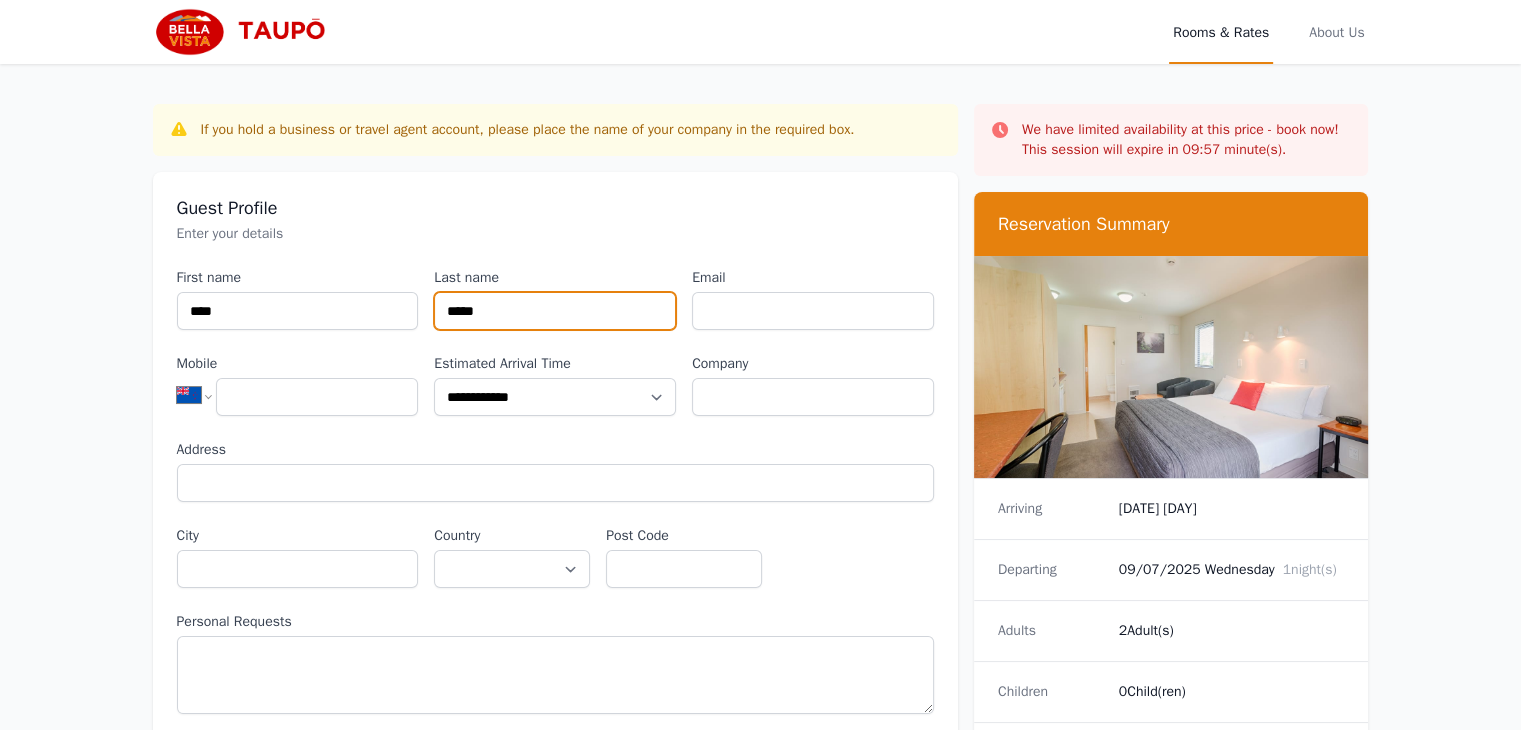 type on "*****" 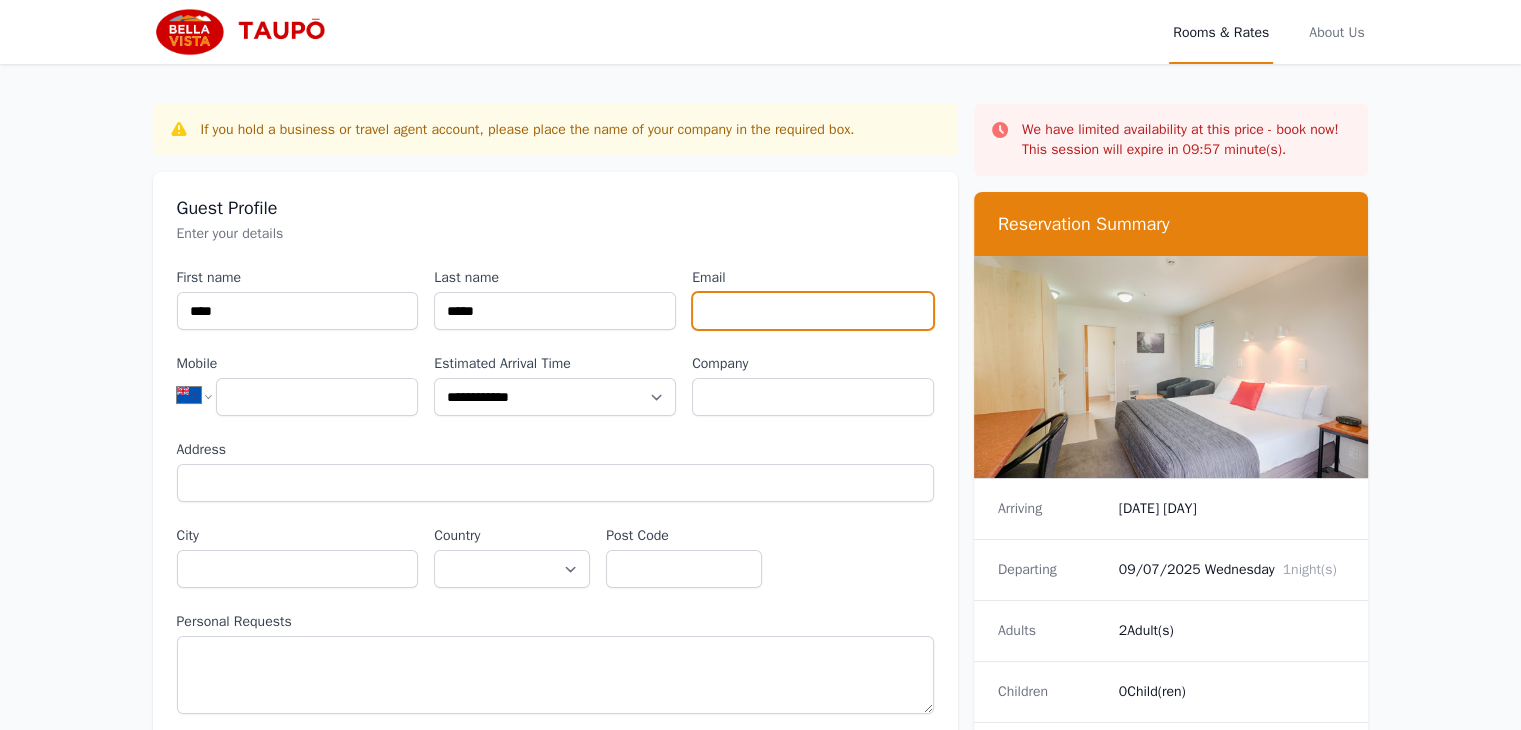 click on "Email" at bounding box center (813, 311) 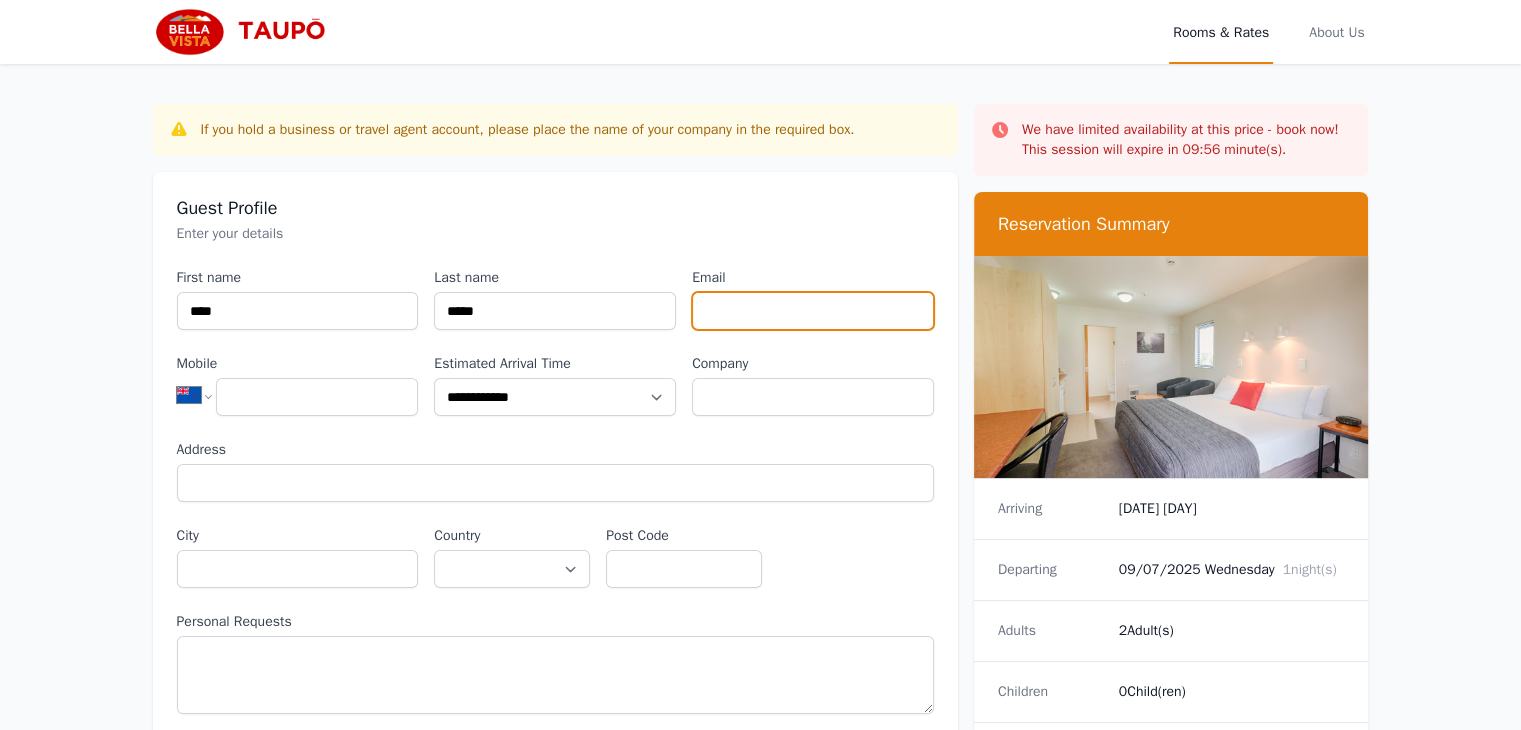 type on "**********" 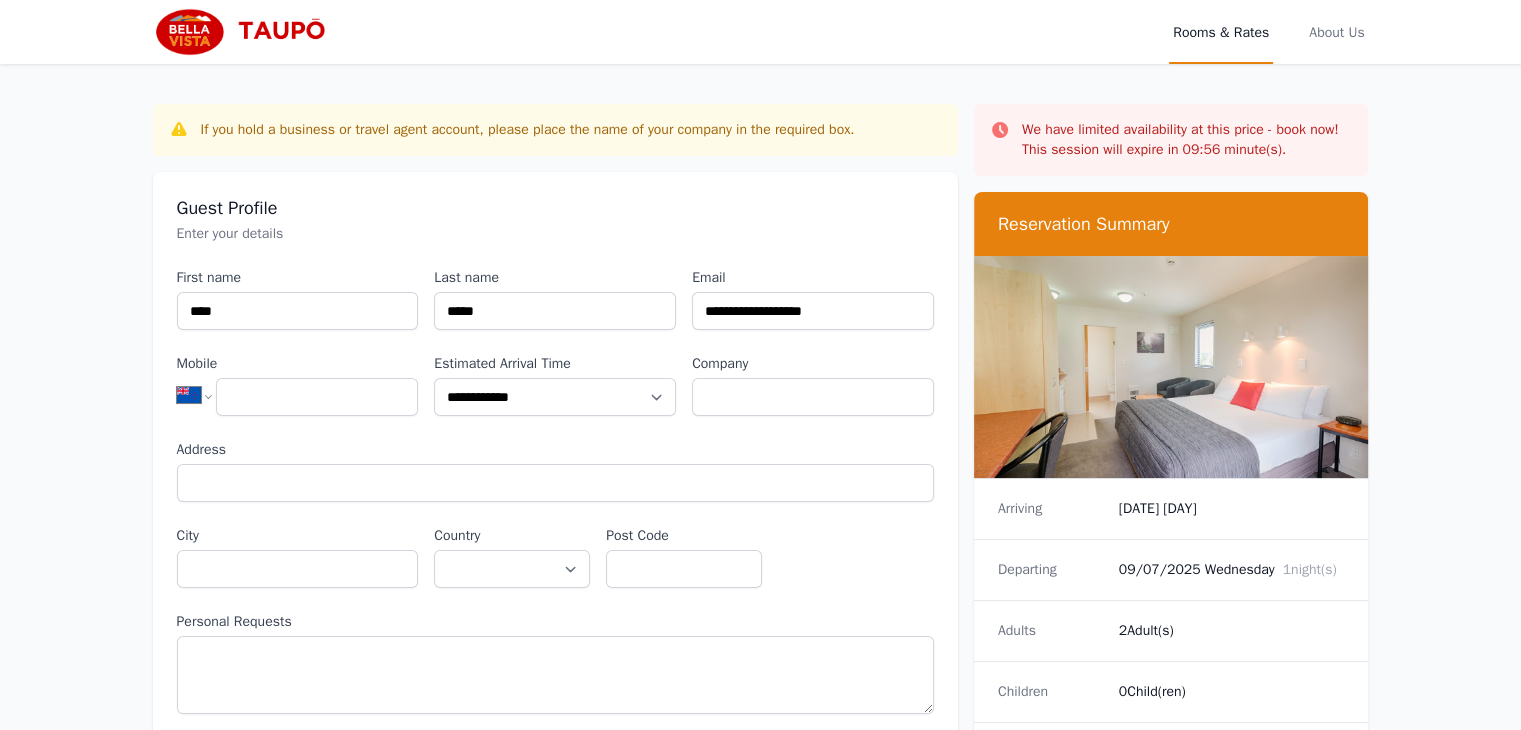 click on "**********" at bounding box center (555, 491) 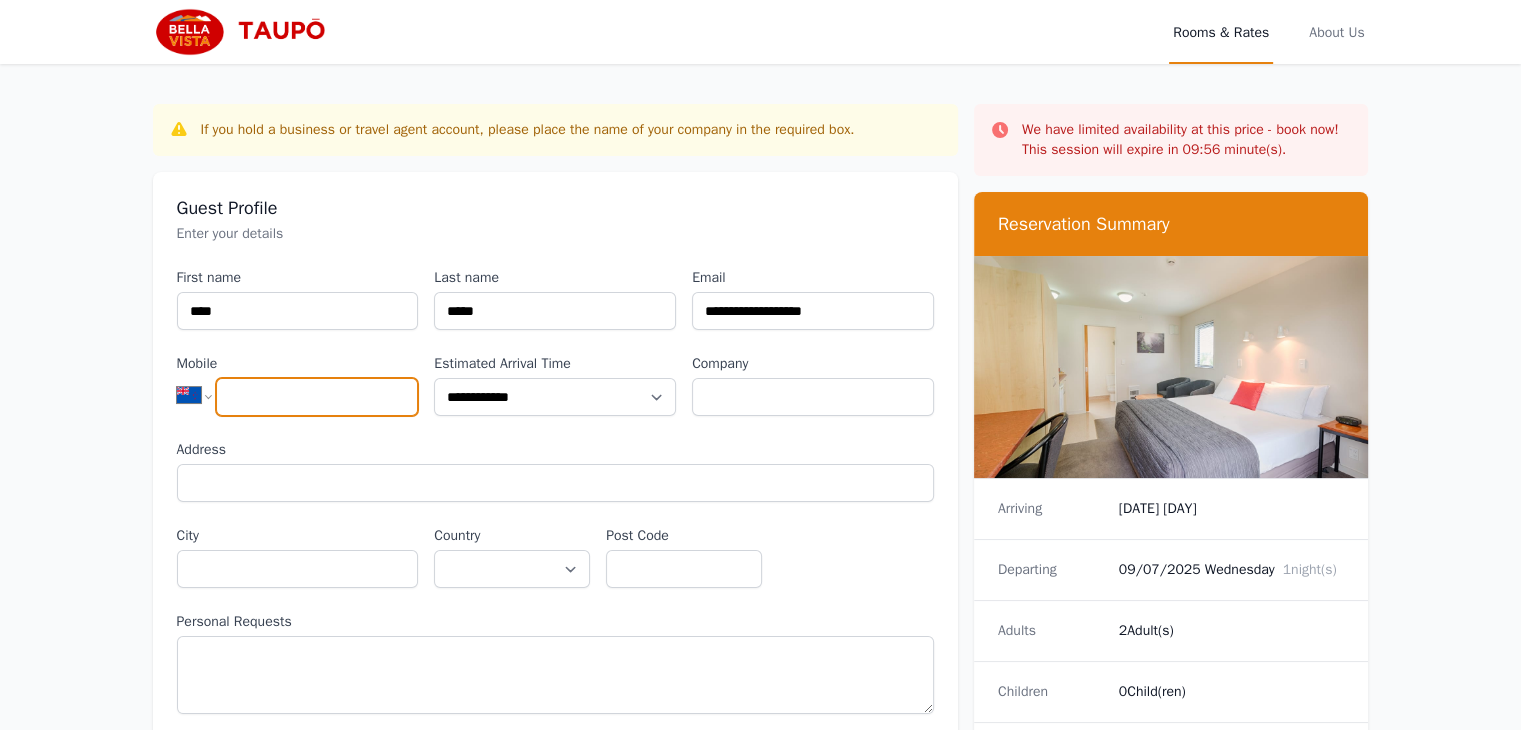 click on "Mobile" at bounding box center [317, 397] 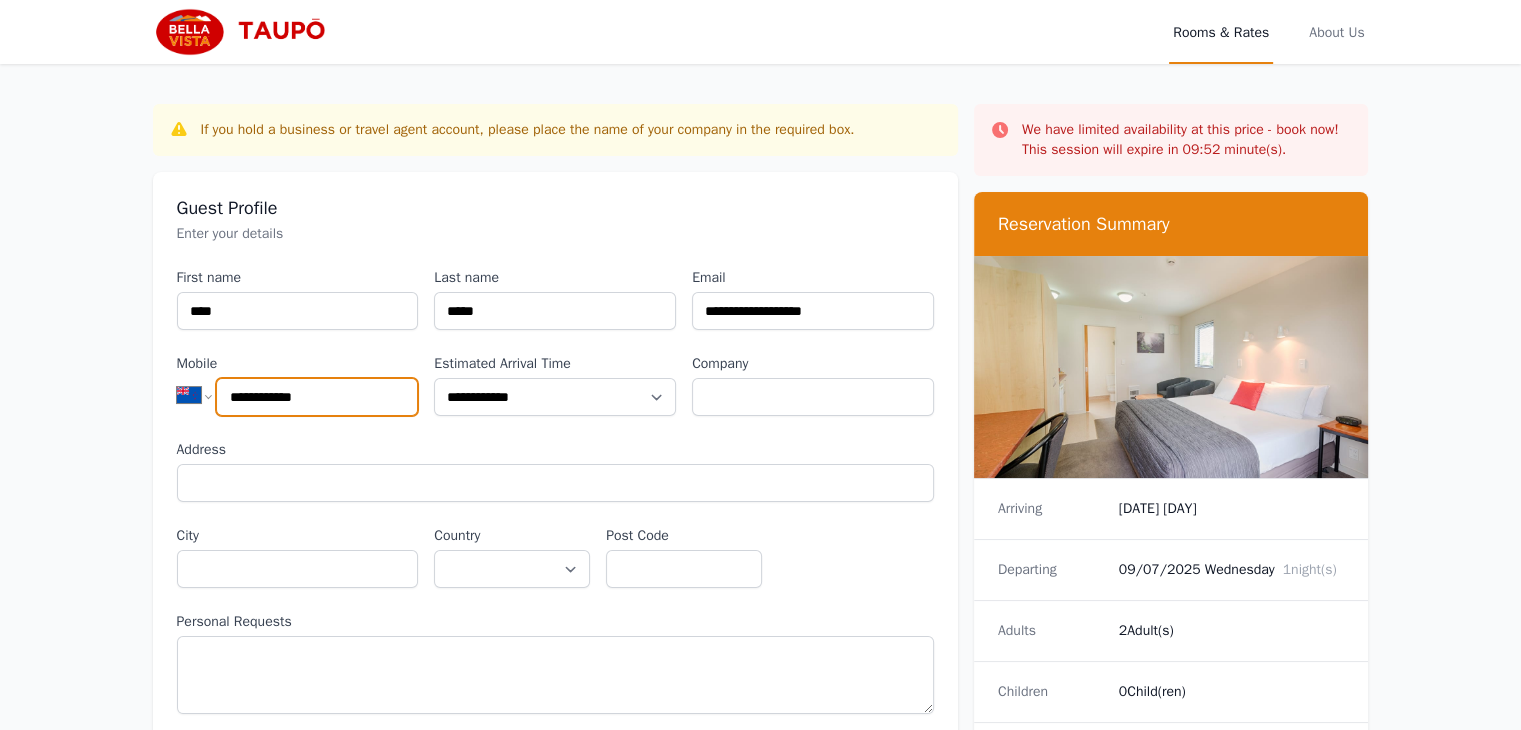 type on "**********" 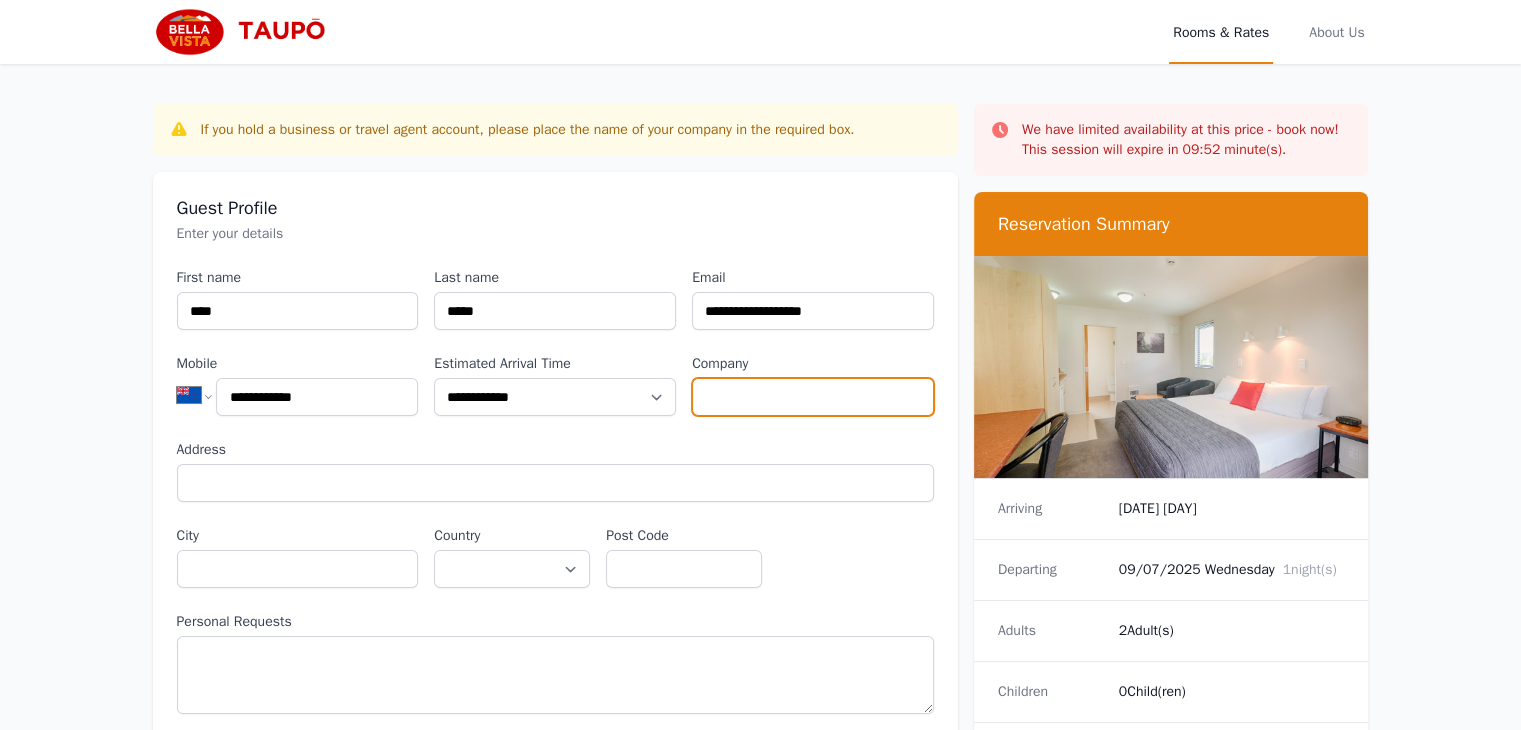 click on "Company" at bounding box center (813, 397) 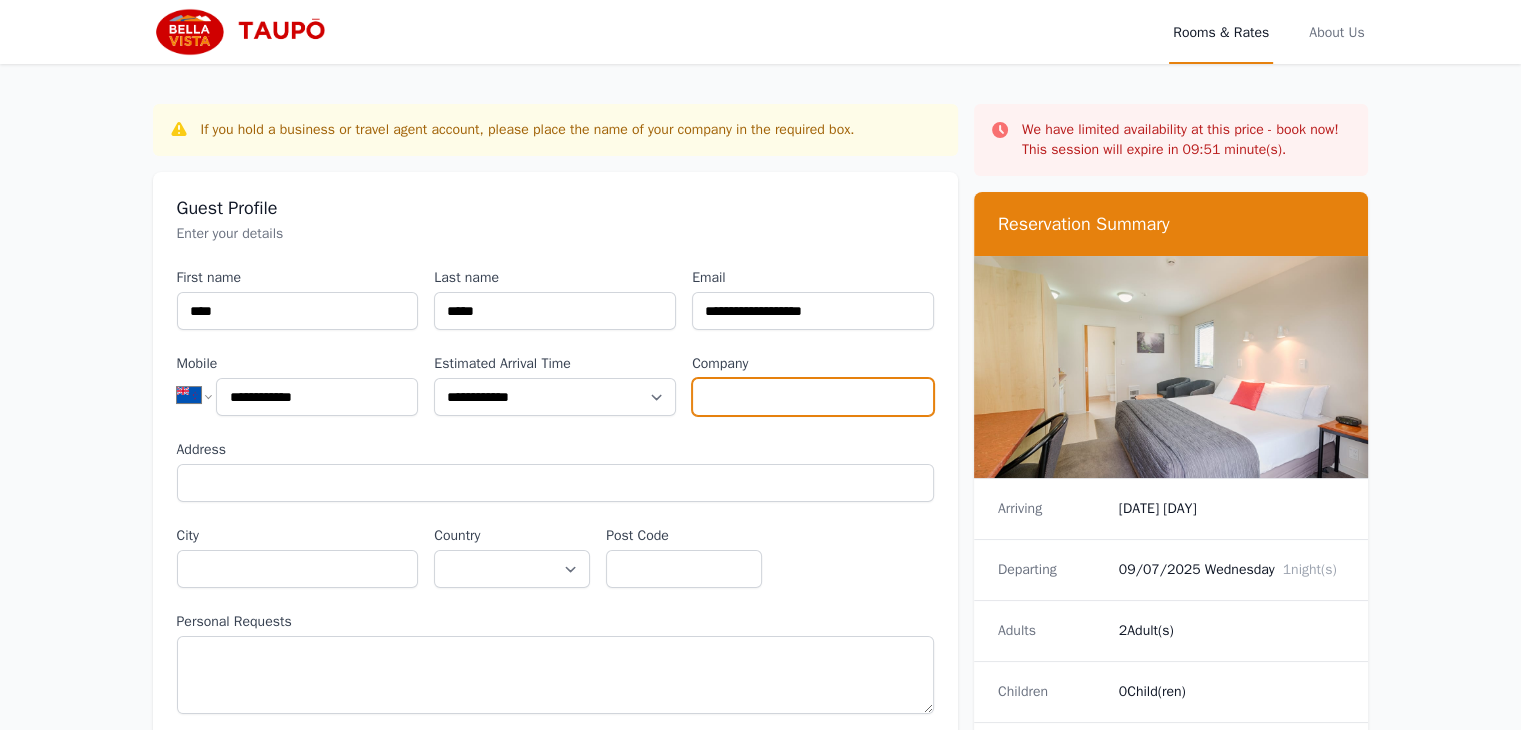 type on "*******" 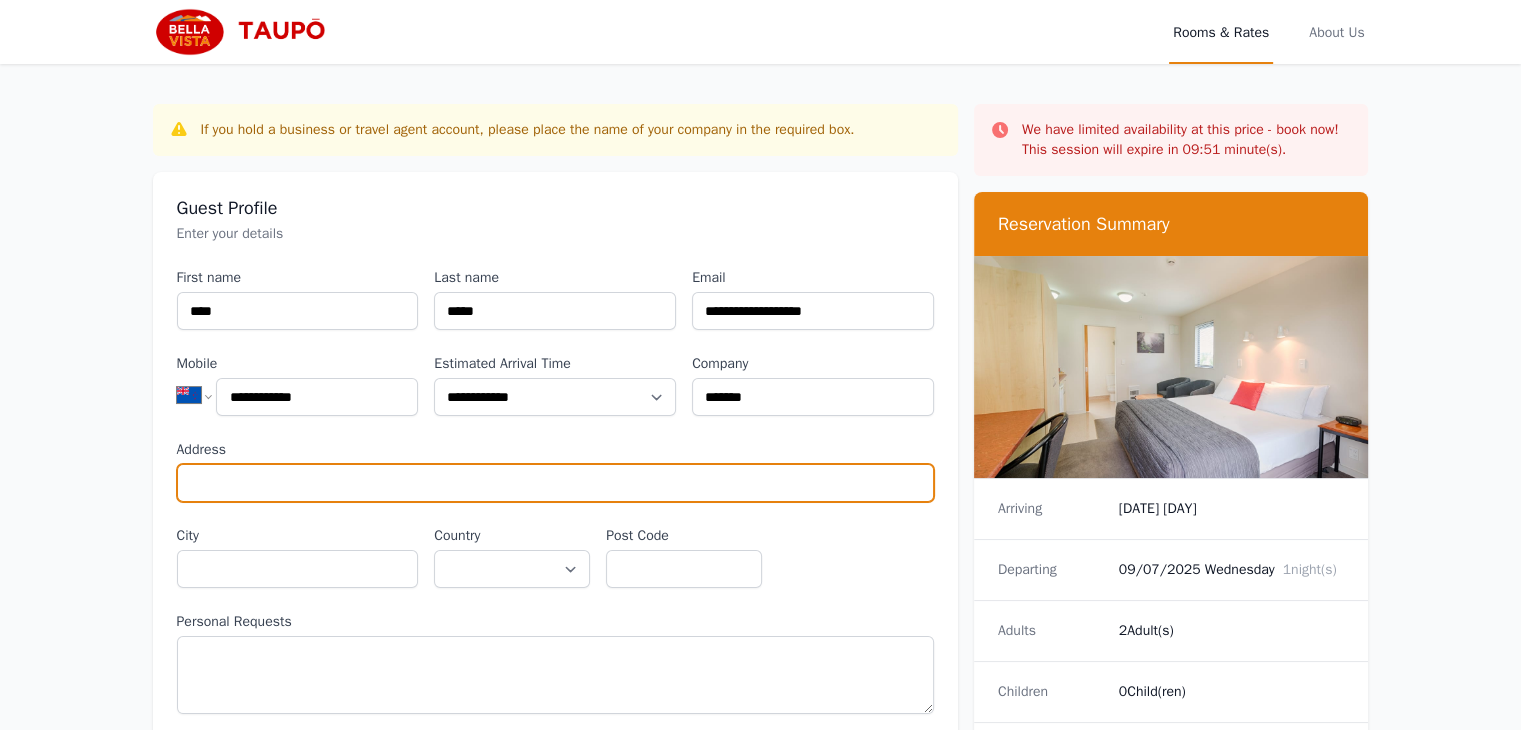 click on "Address" at bounding box center [555, 483] 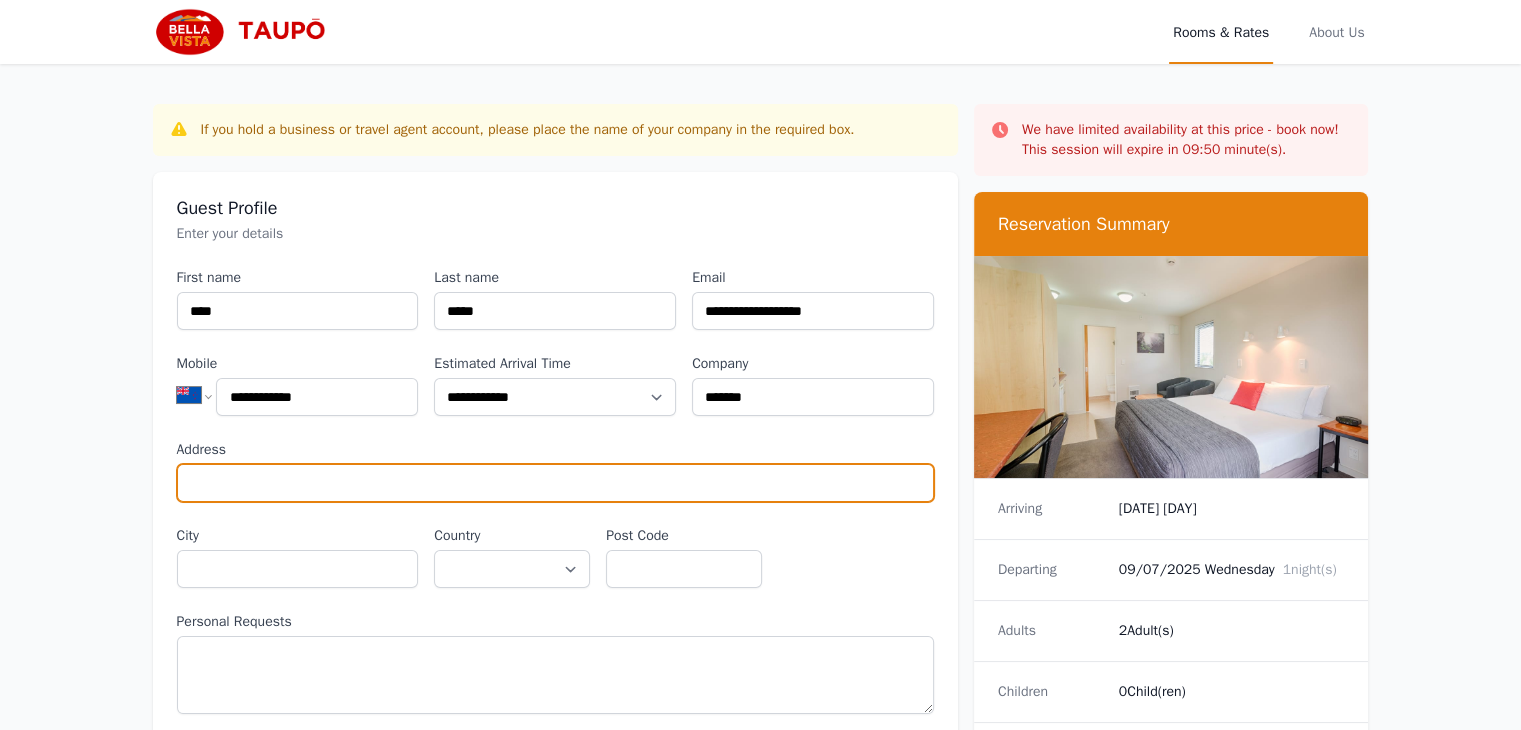 type on "**********" 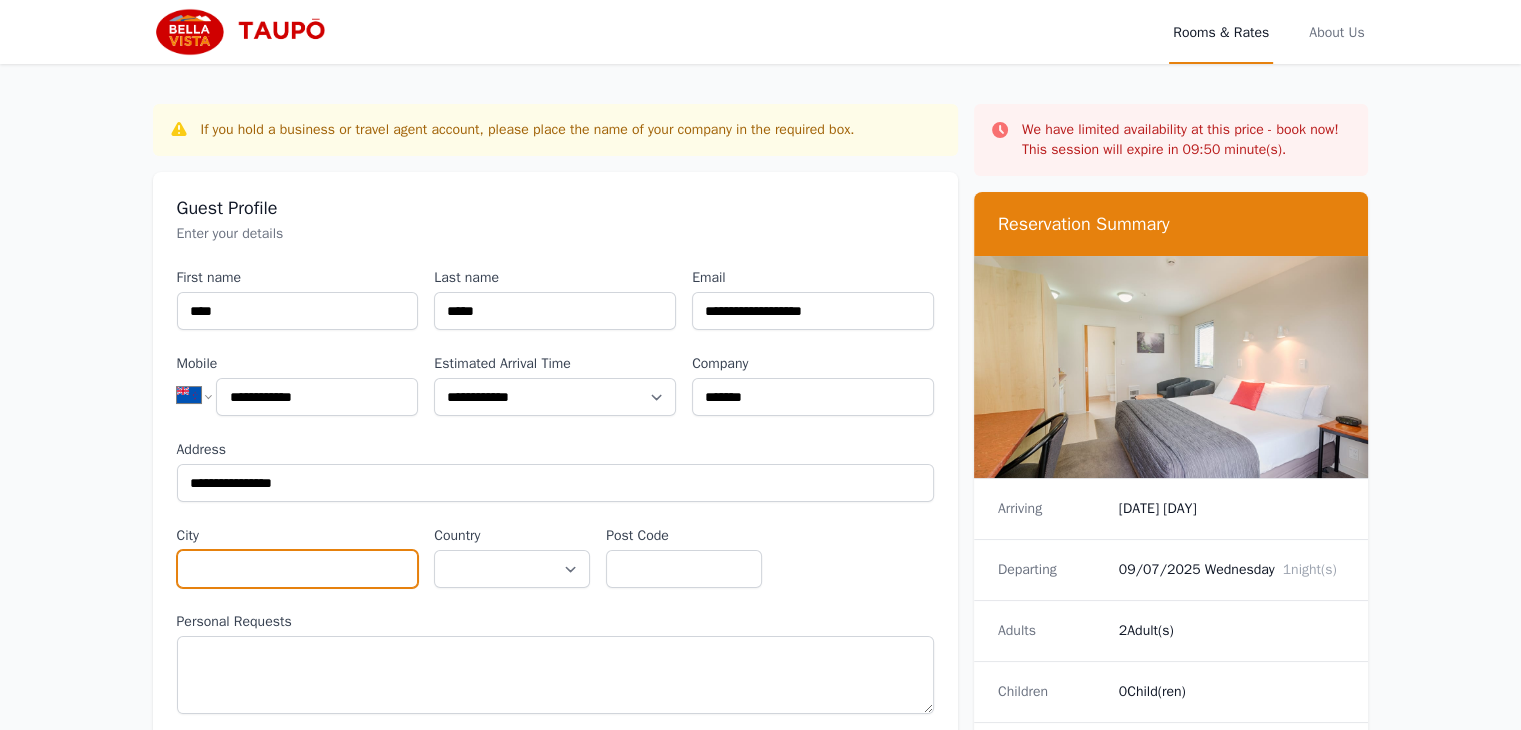 click on "City" at bounding box center (298, 569) 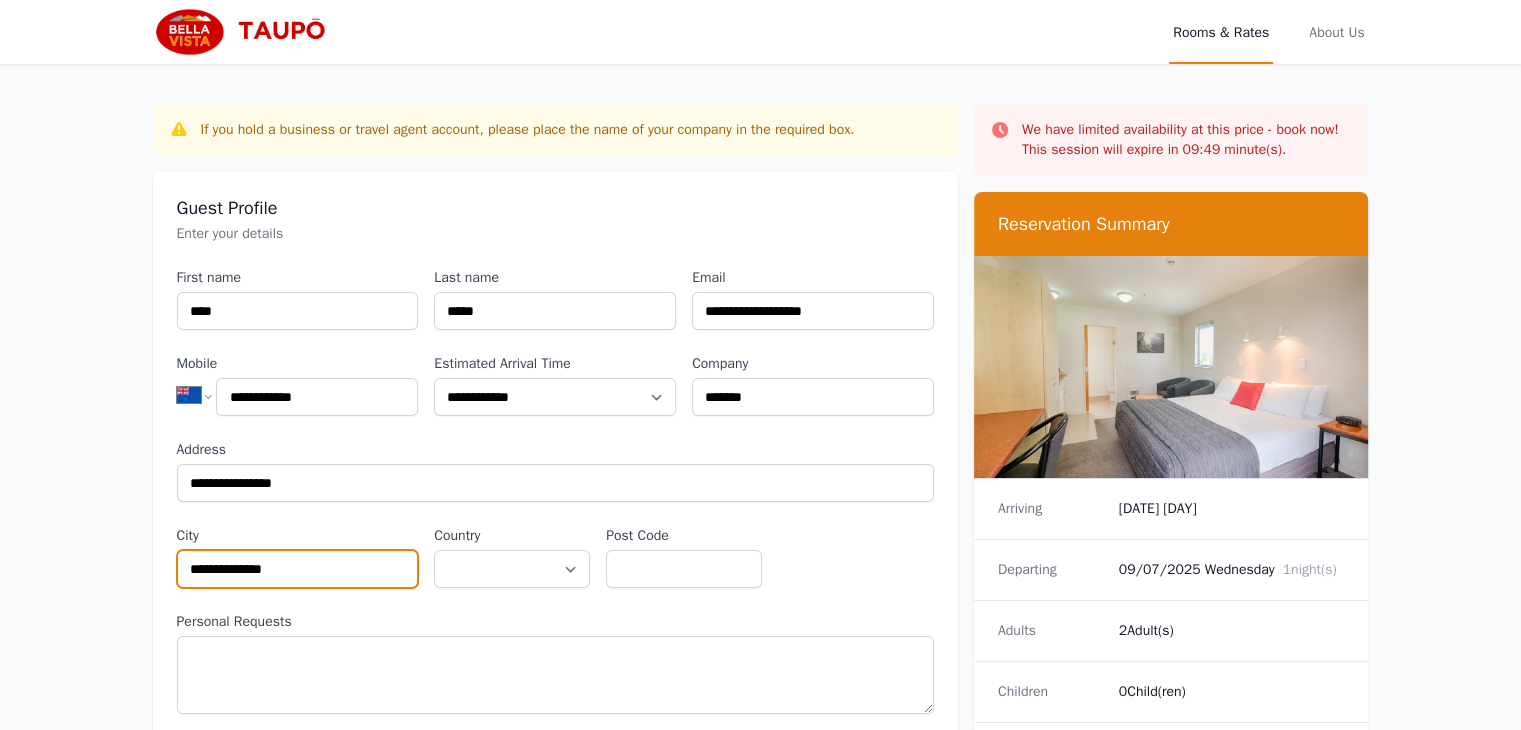 type on "**********" 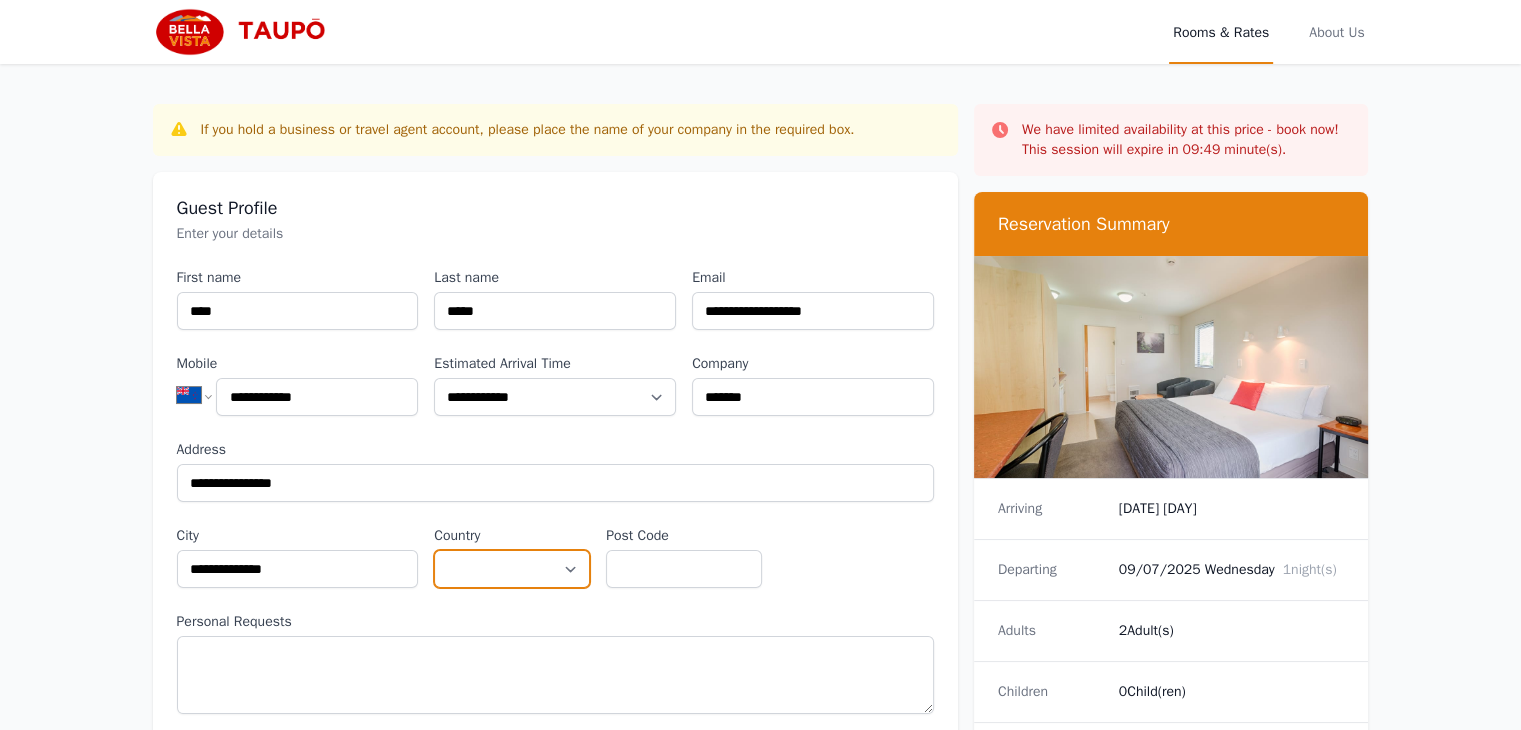 click on "**********" at bounding box center (512, 569) 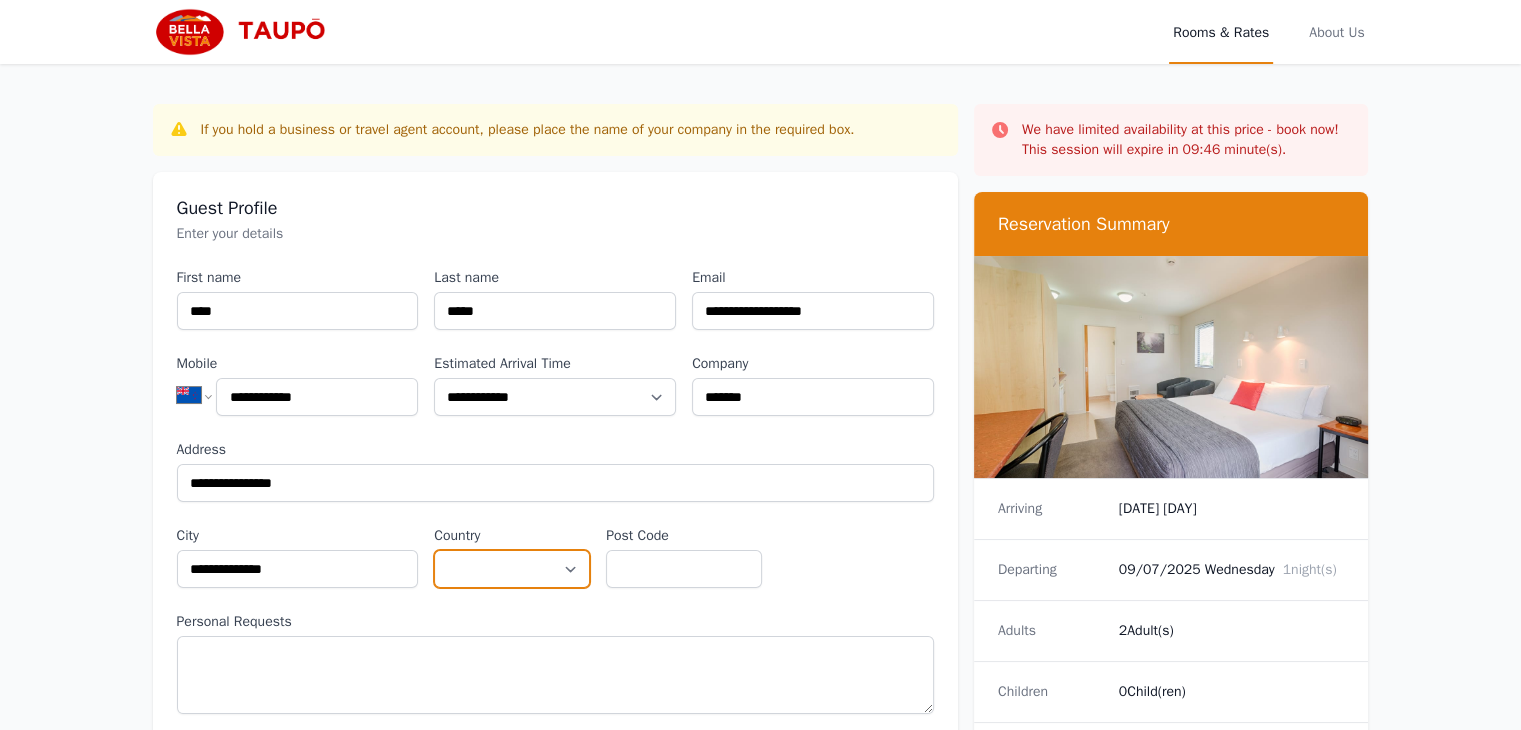 select on "**********" 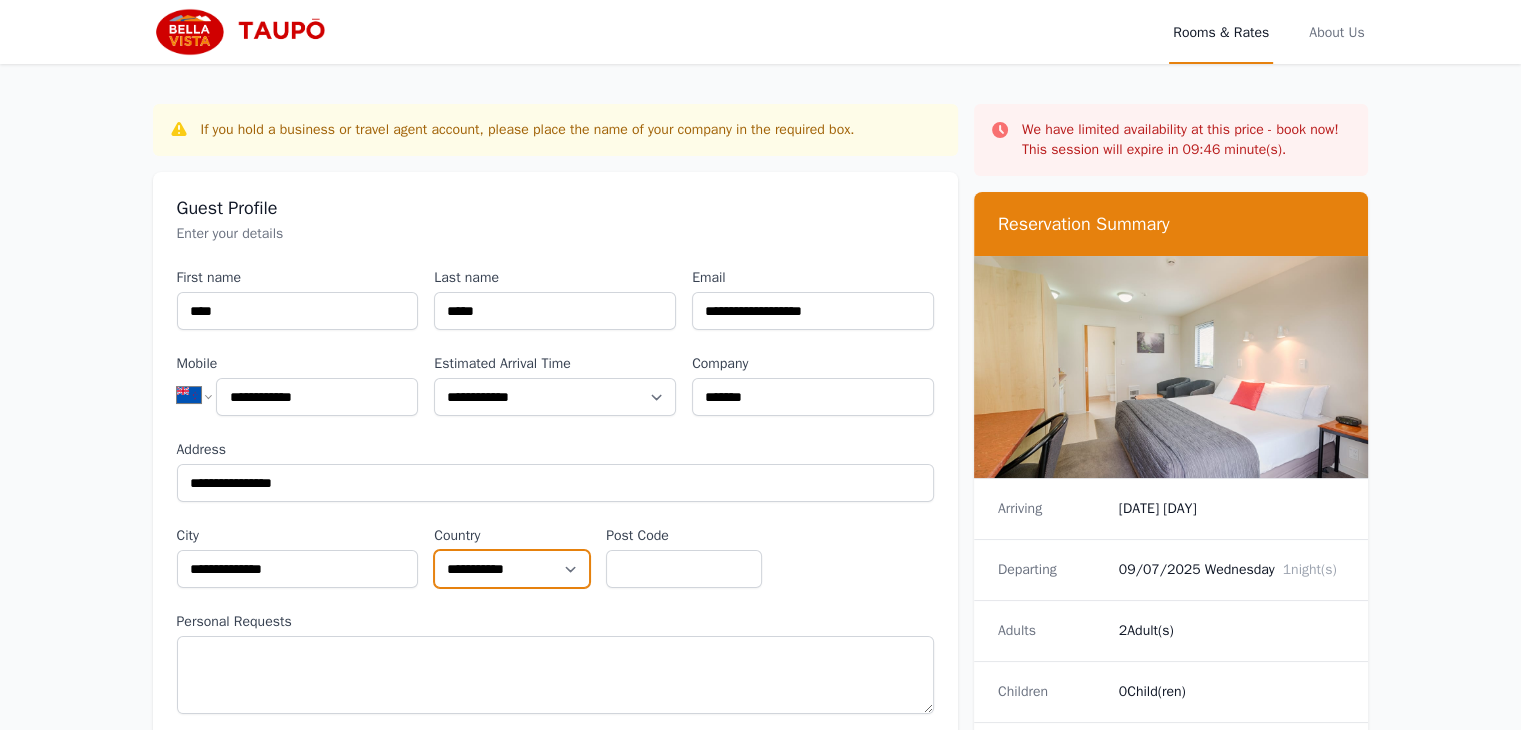 click on "**********" at bounding box center (512, 569) 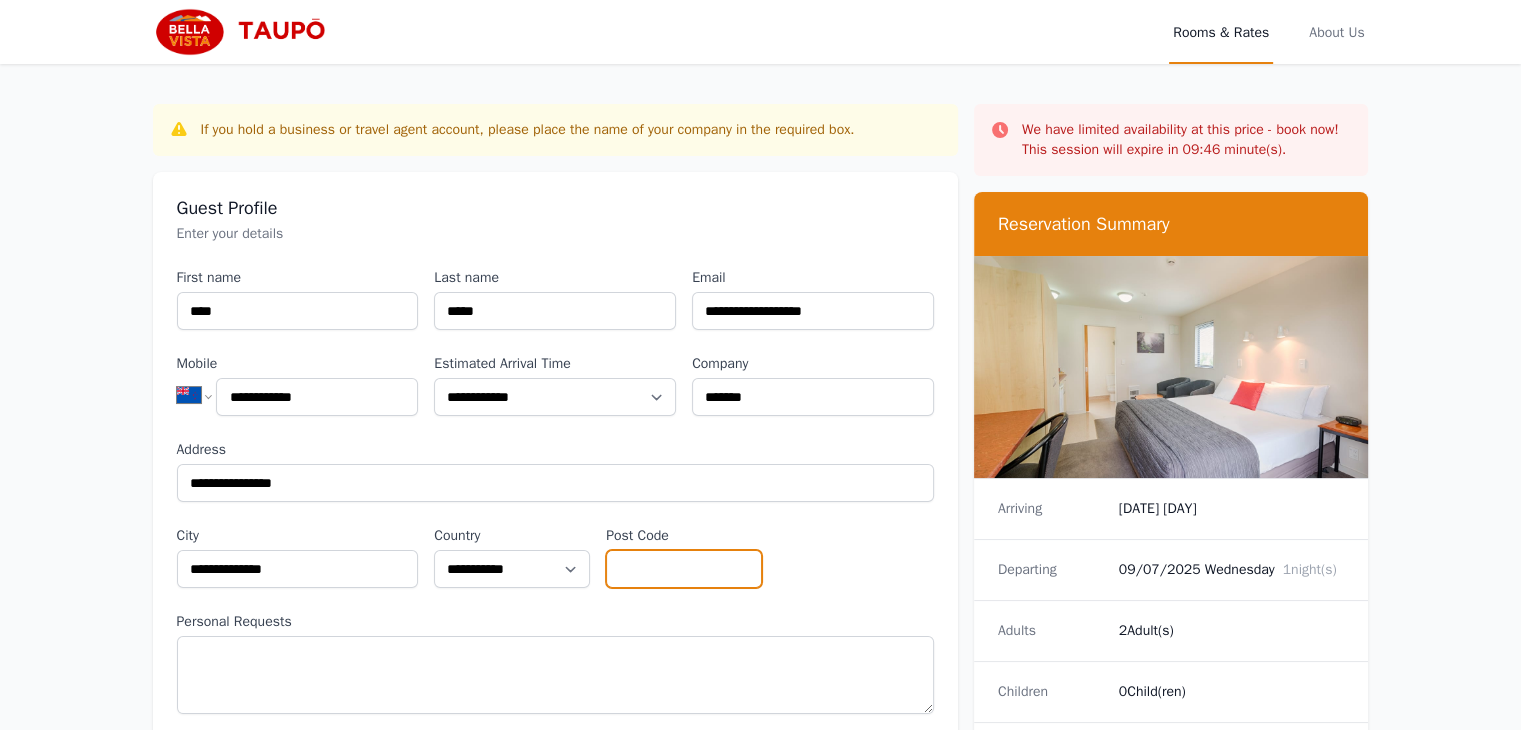 click on "Post Code" at bounding box center [684, 569] 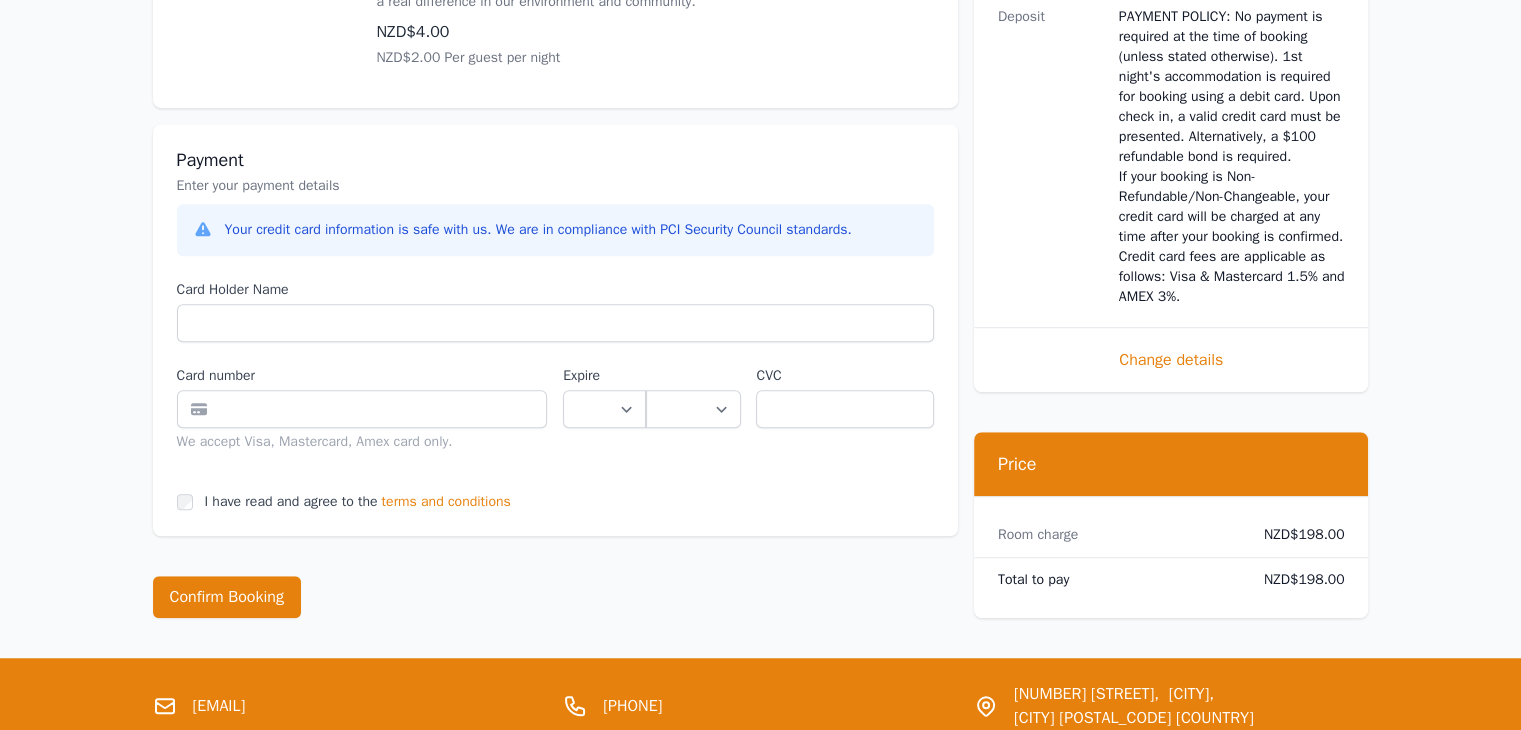 scroll, scrollTop: 1306, scrollLeft: 0, axis: vertical 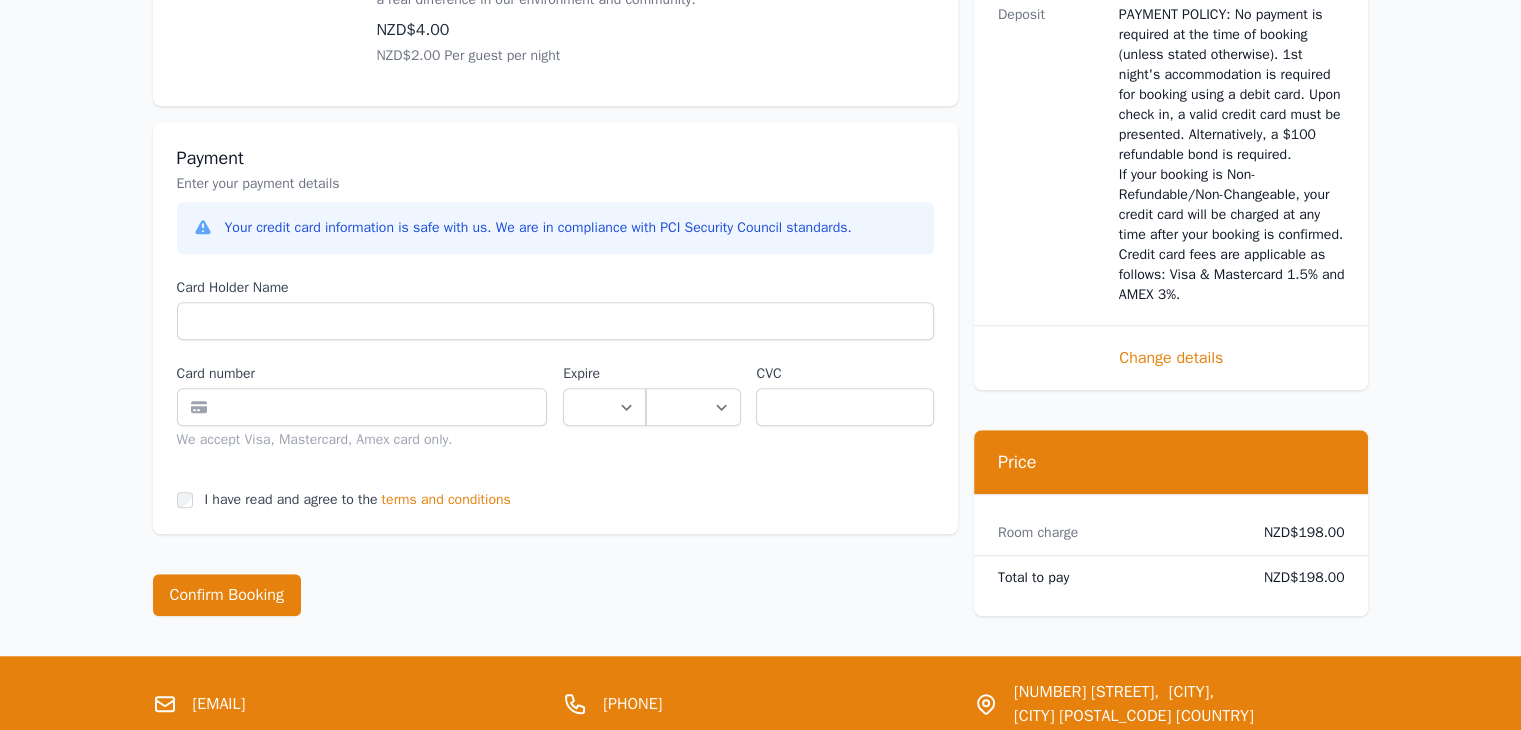 type on "****" 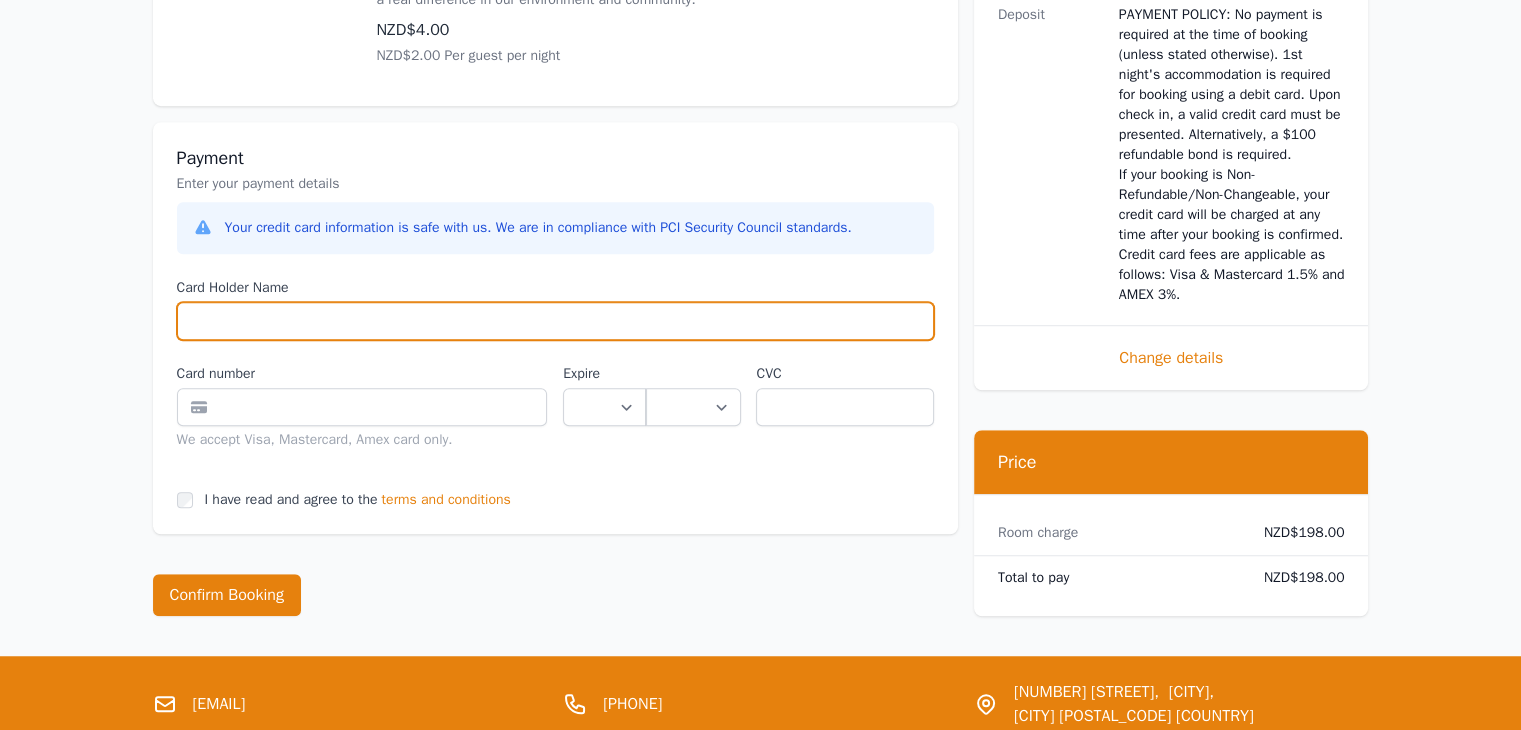 click on "Card Holder Name" at bounding box center [555, 321] 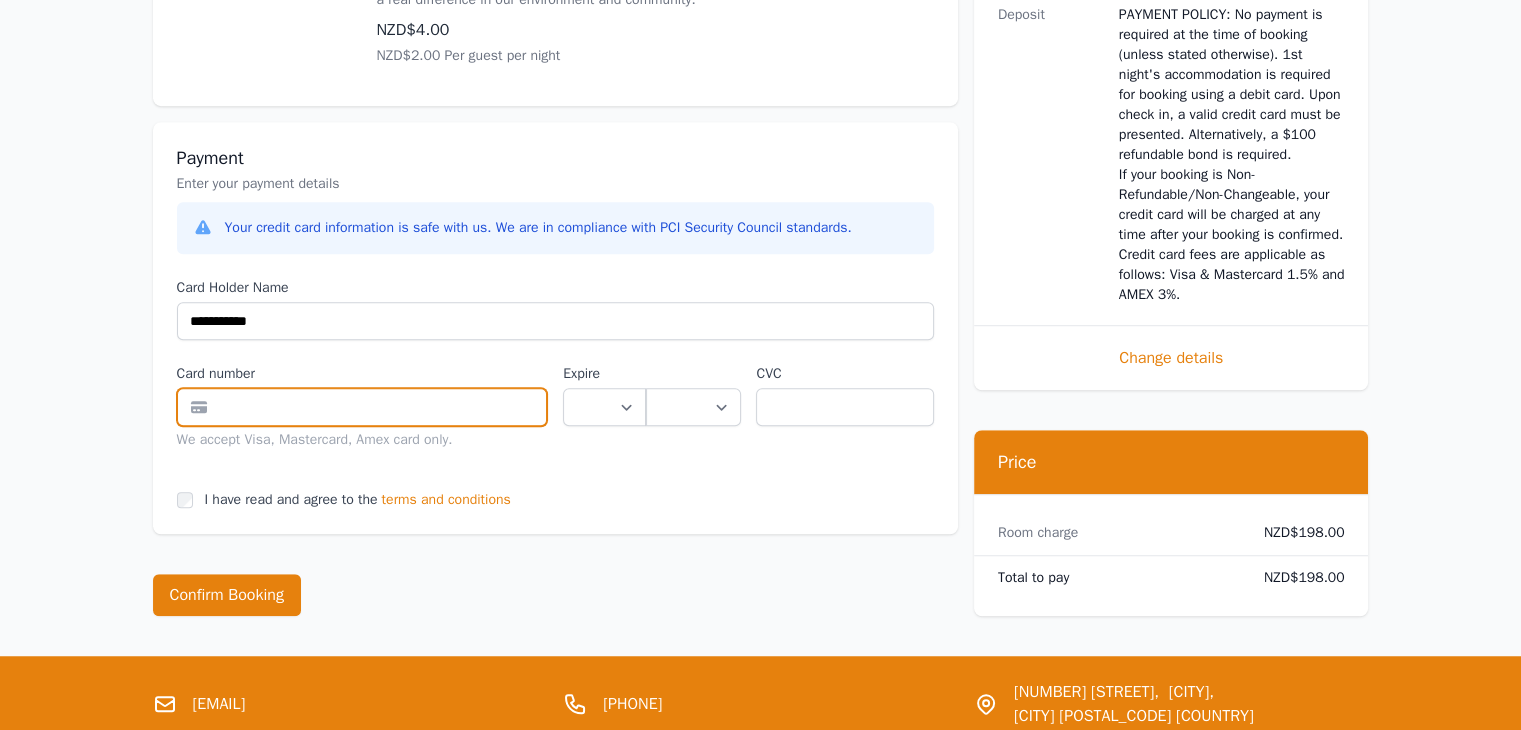 click at bounding box center [362, 407] 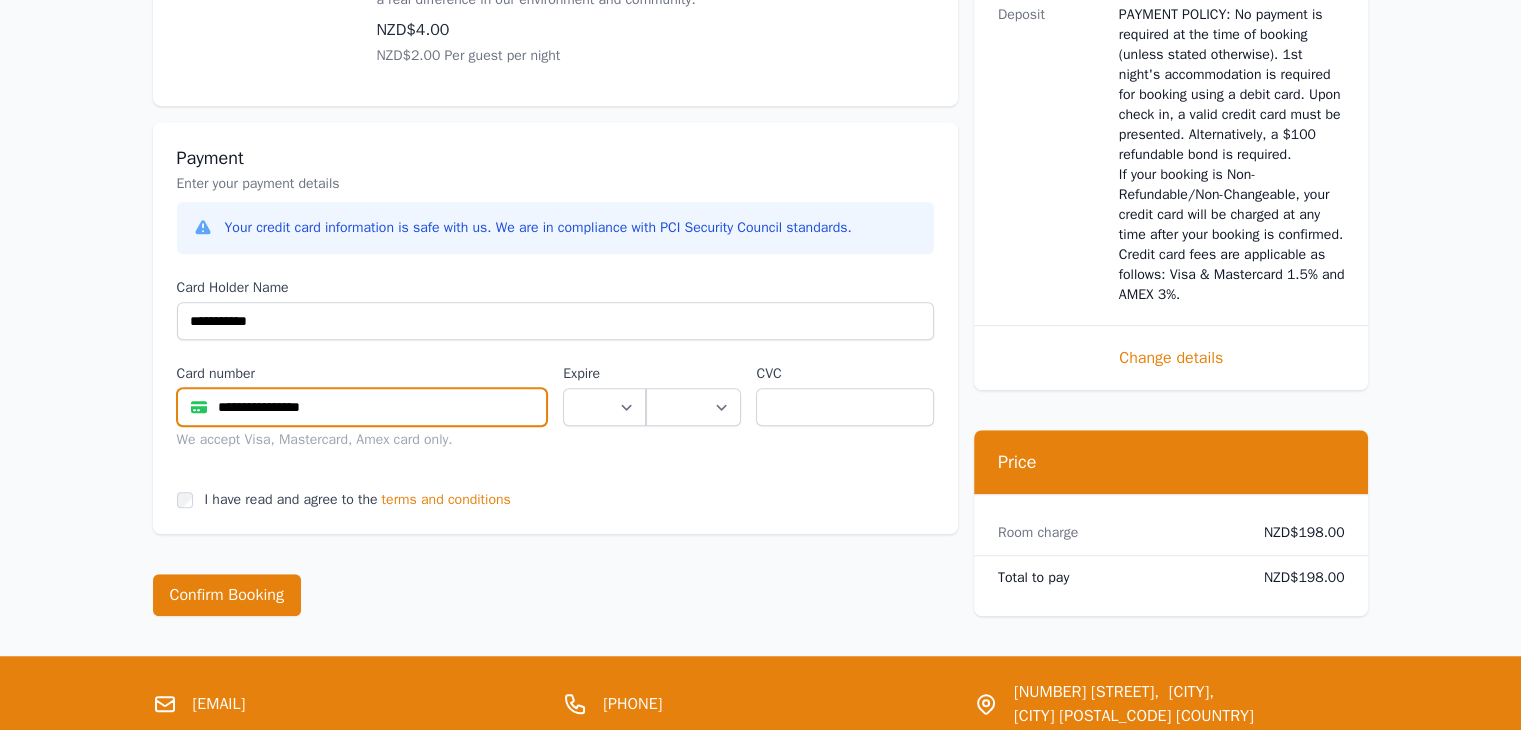 type on "**********" 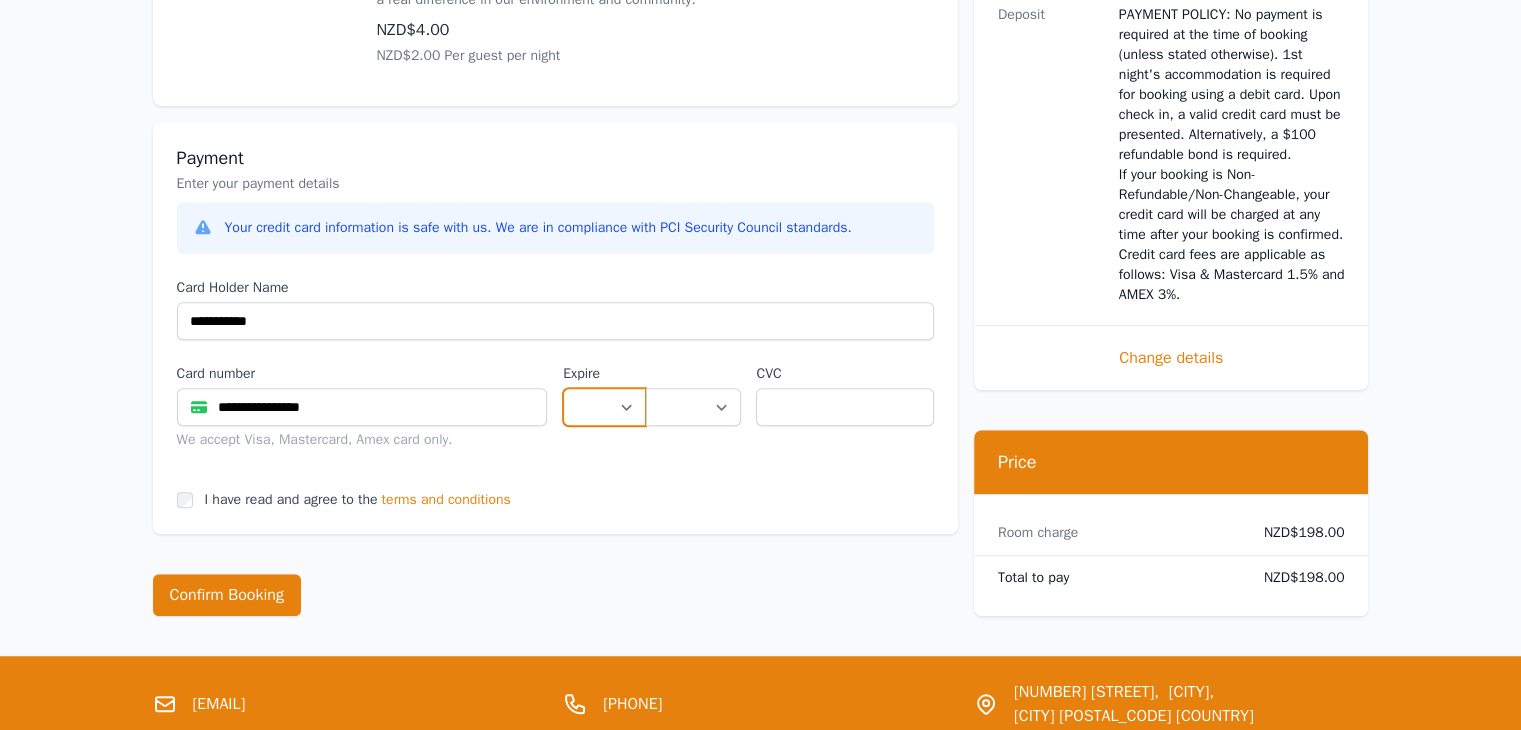 click on "** ** ** ** ** ** ** ** ** ** ** **" at bounding box center [604, 407] 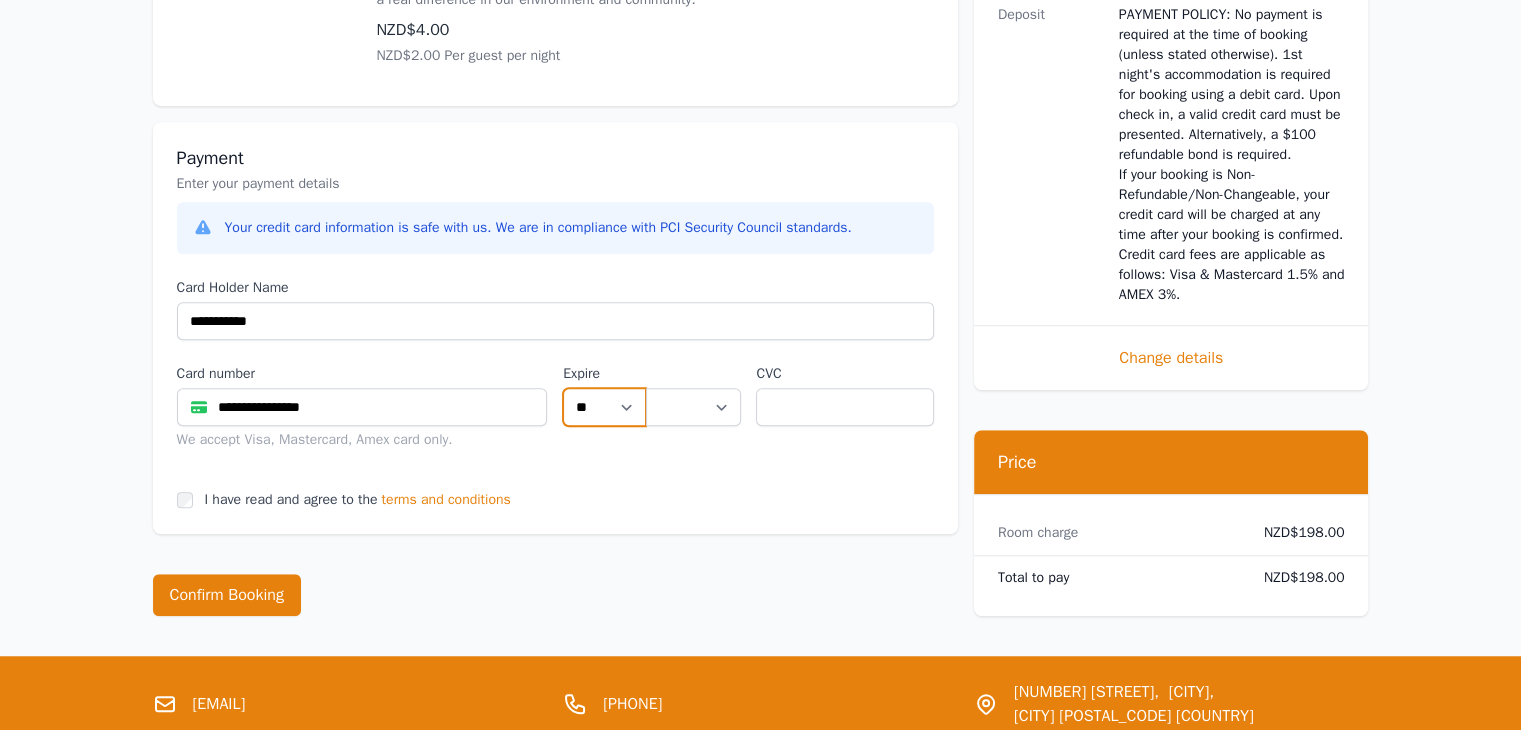 click on "** ** ** ** ** ** ** ** ** ** ** **" at bounding box center [604, 407] 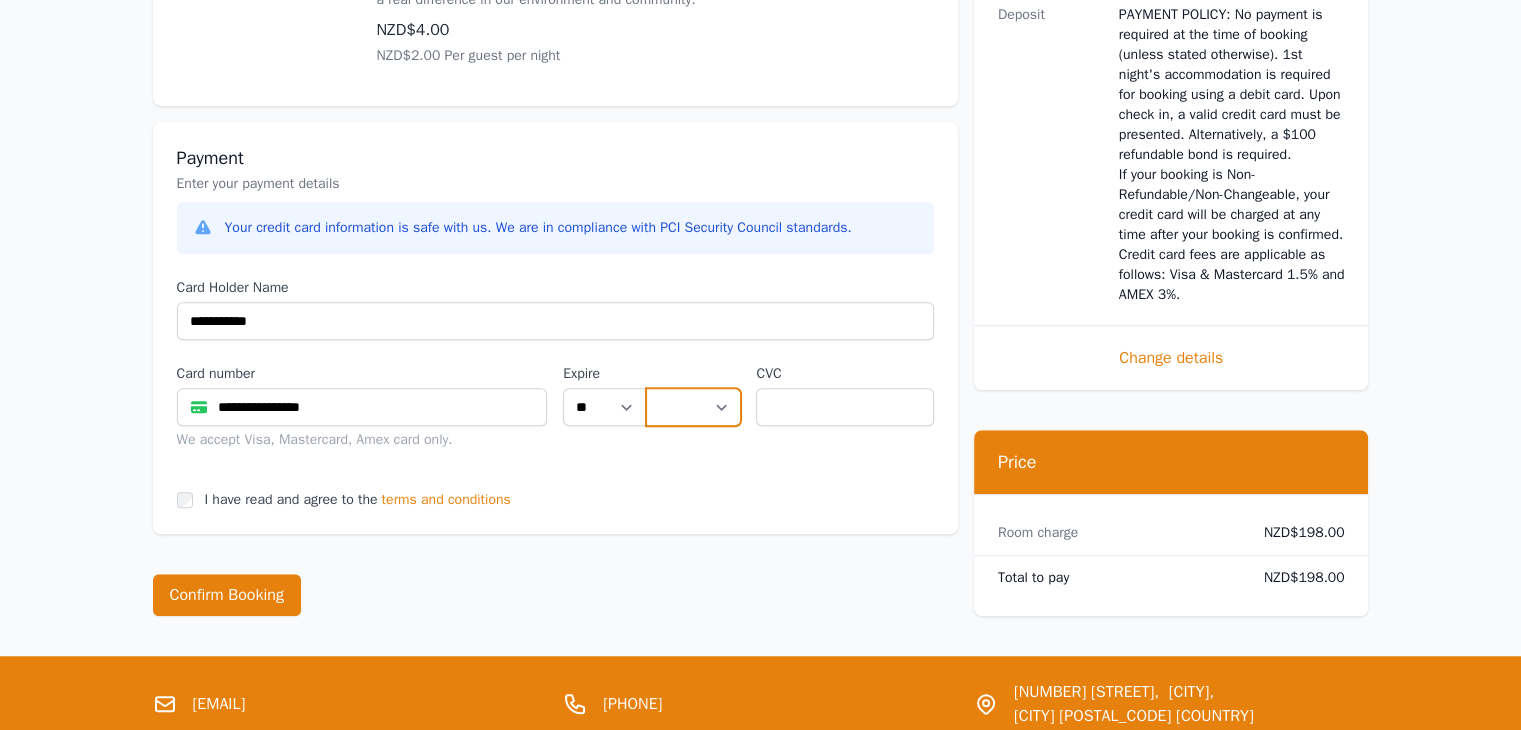 click on "**** **** **** **** **** **** **** **** ****" at bounding box center [693, 407] 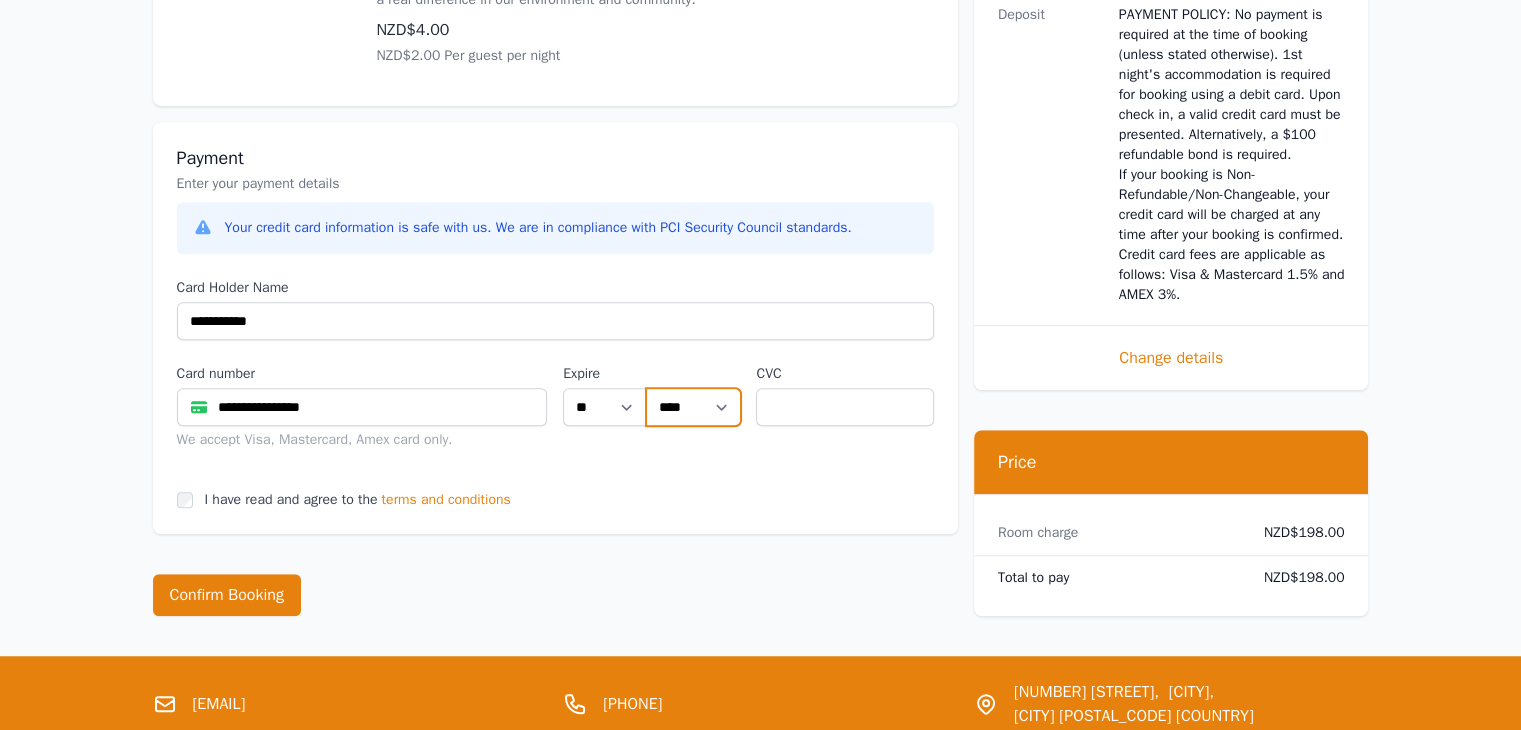 click on "**** **** **** **** **** **** **** **** ****" at bounding box center [693, 407] 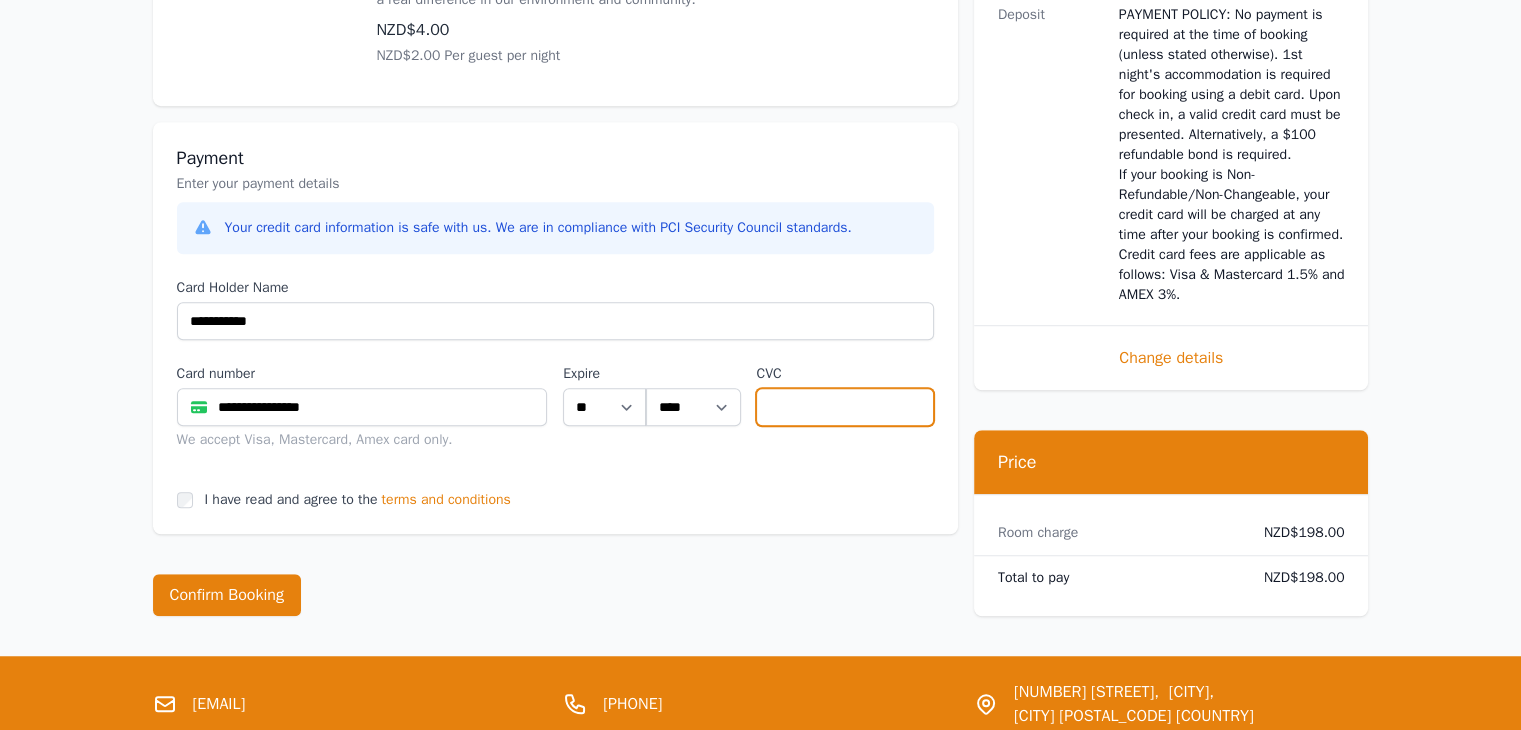 click at bounding box center (844, 407) 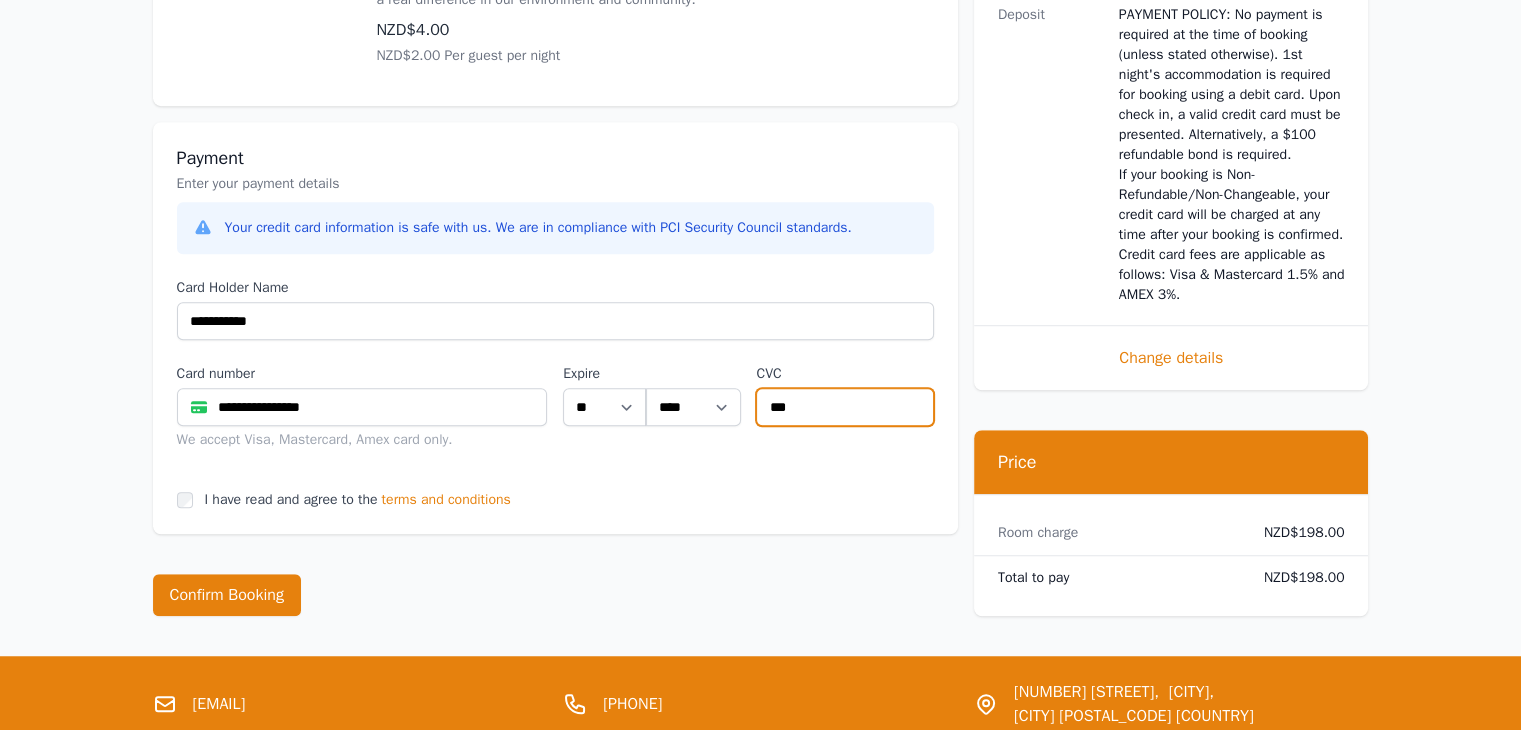 type on "***" 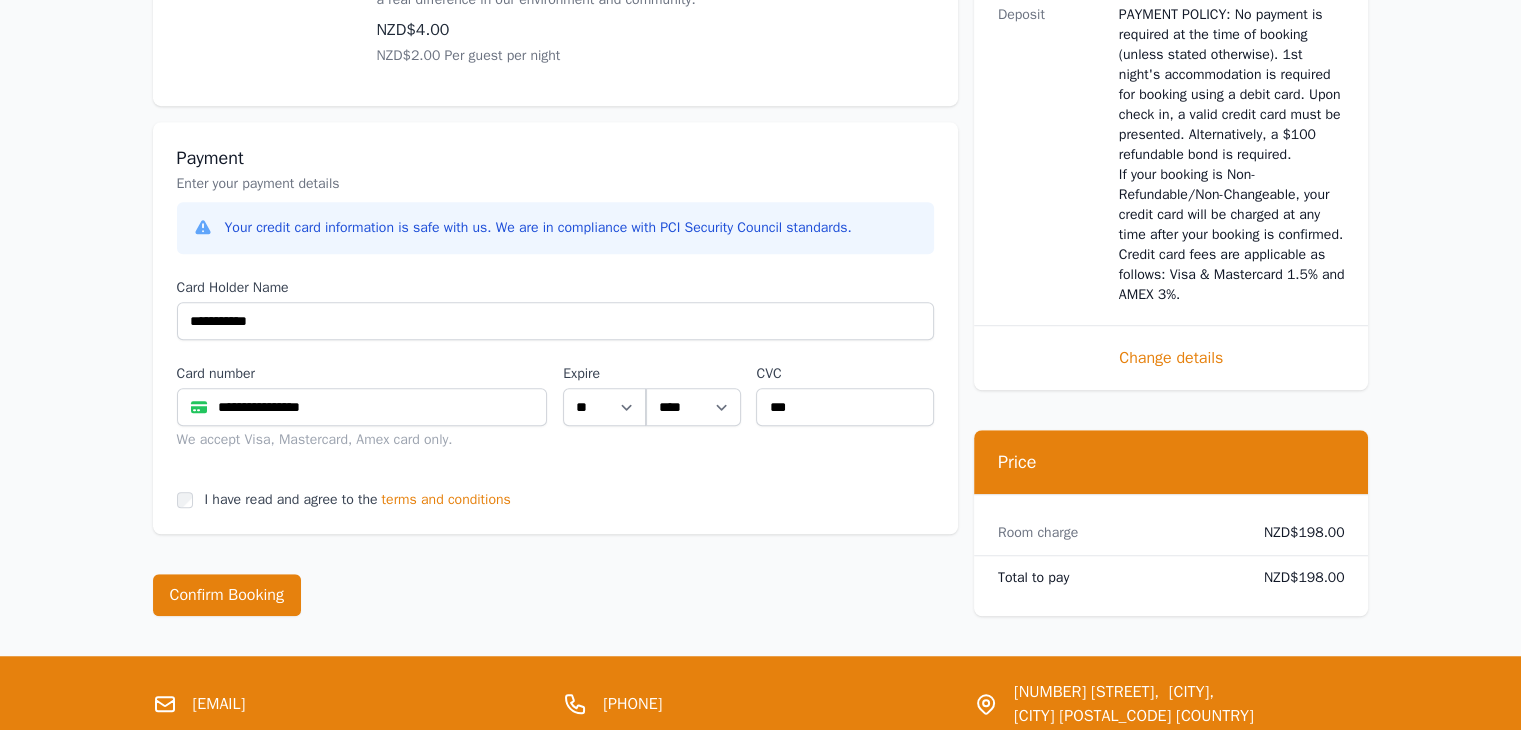 click at bounding box center [185, 500] 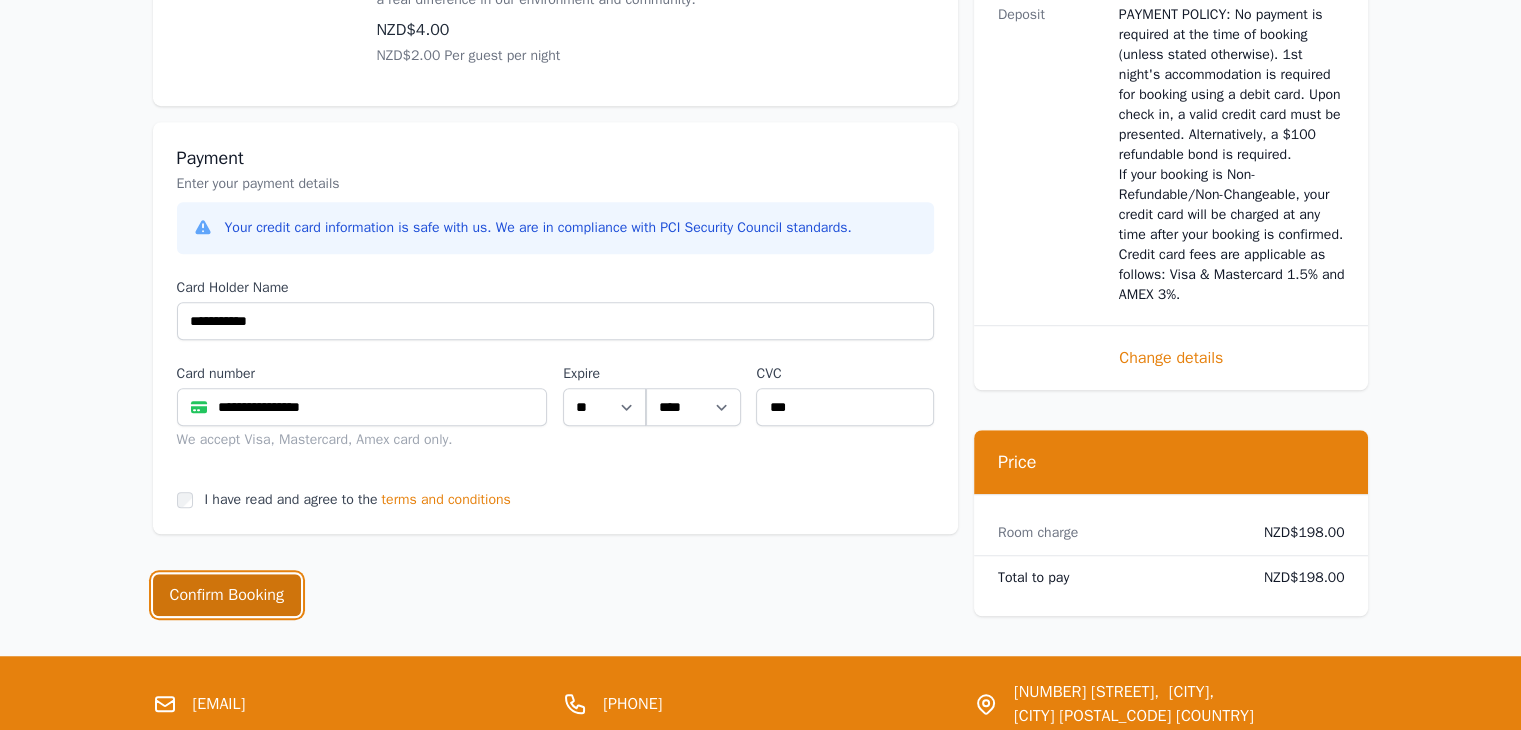 click on "Confirm Booking" at bounding box center (227, 595) 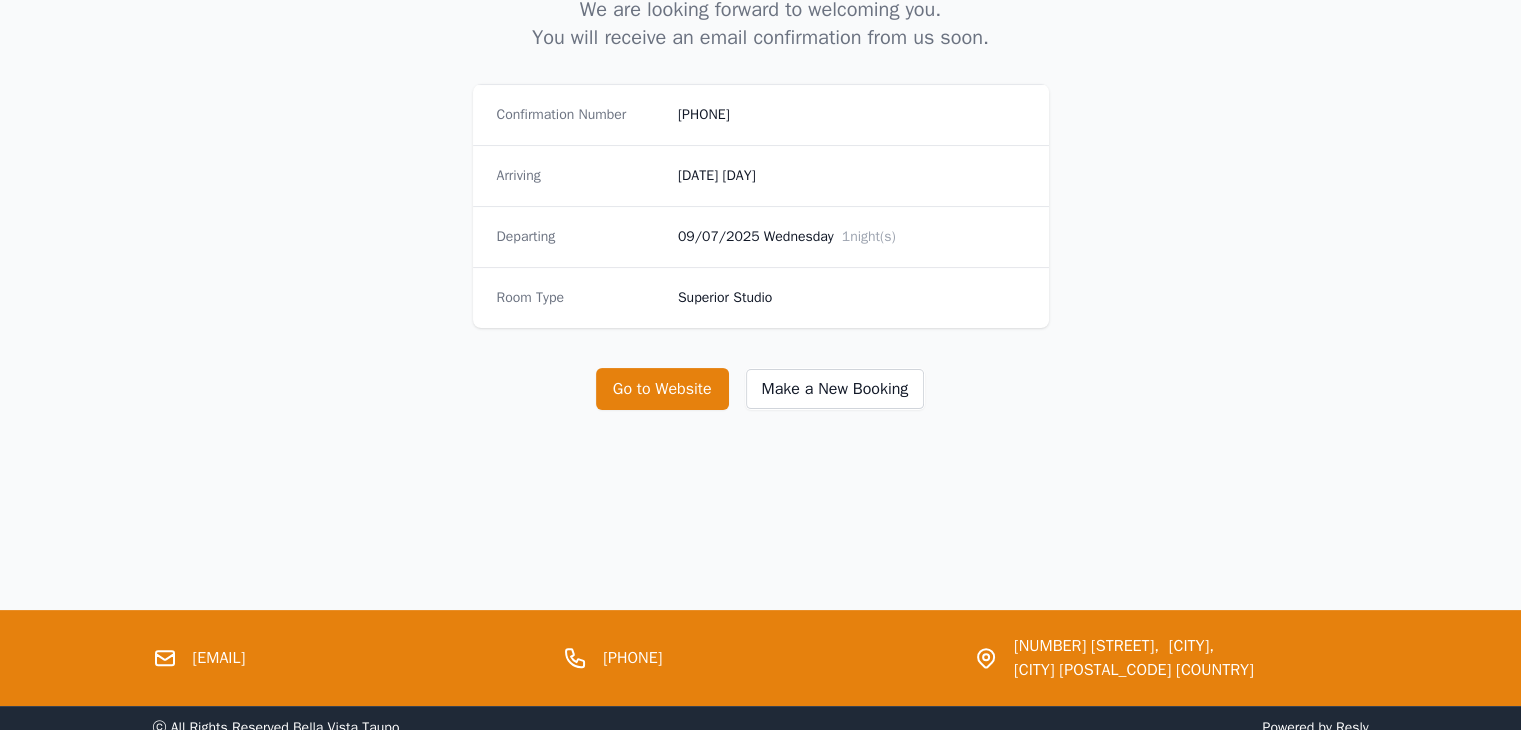 scroll, scrollTop: 328, scrollLeft: 0, axis: vertical 